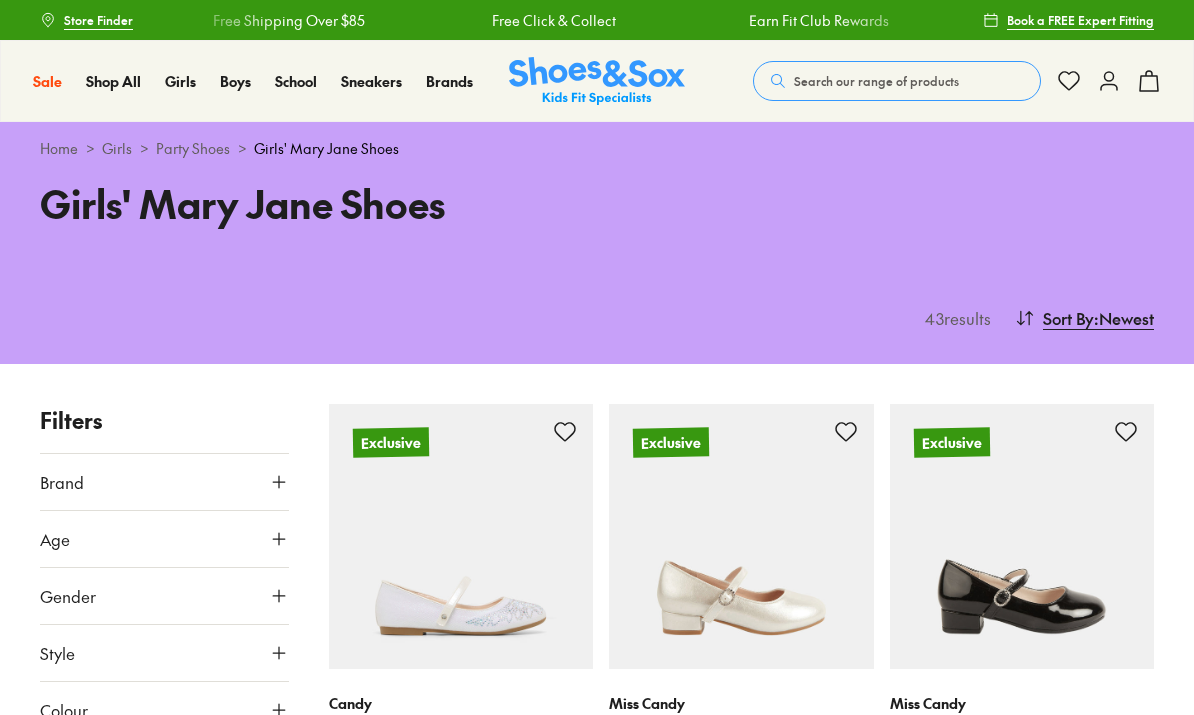 scroll, scrollTop: 0, scrollLeft: 0, axis: both 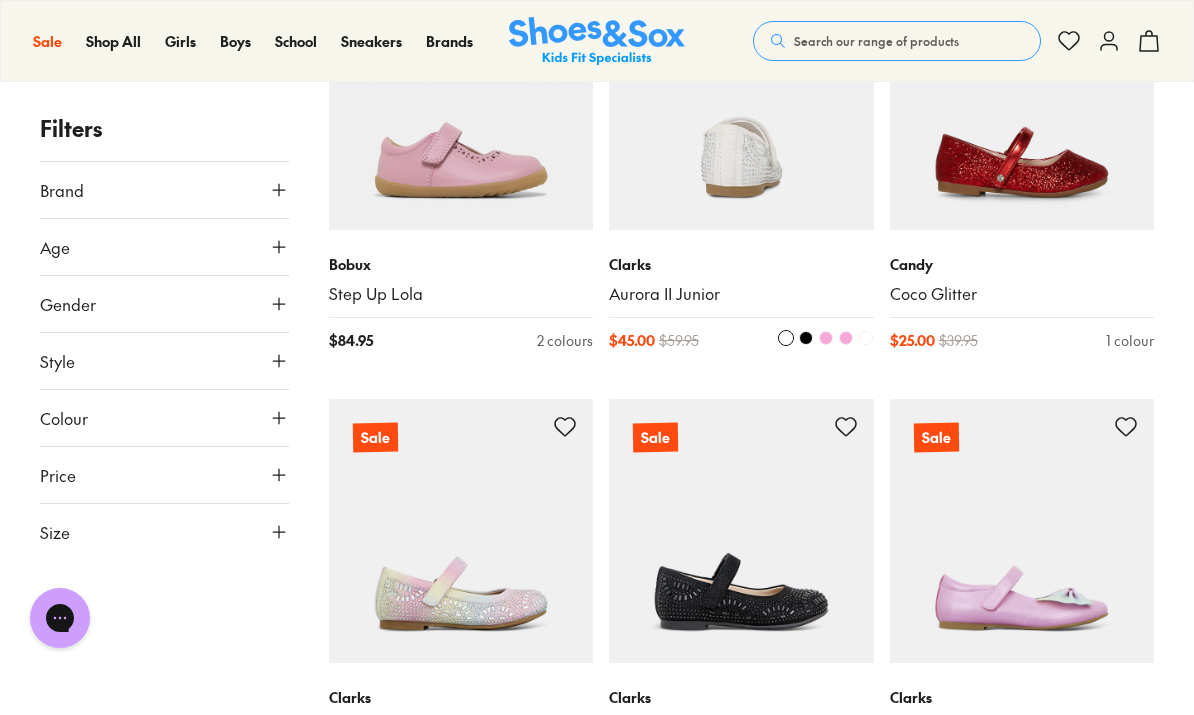 click at bounding box center [741, 97] 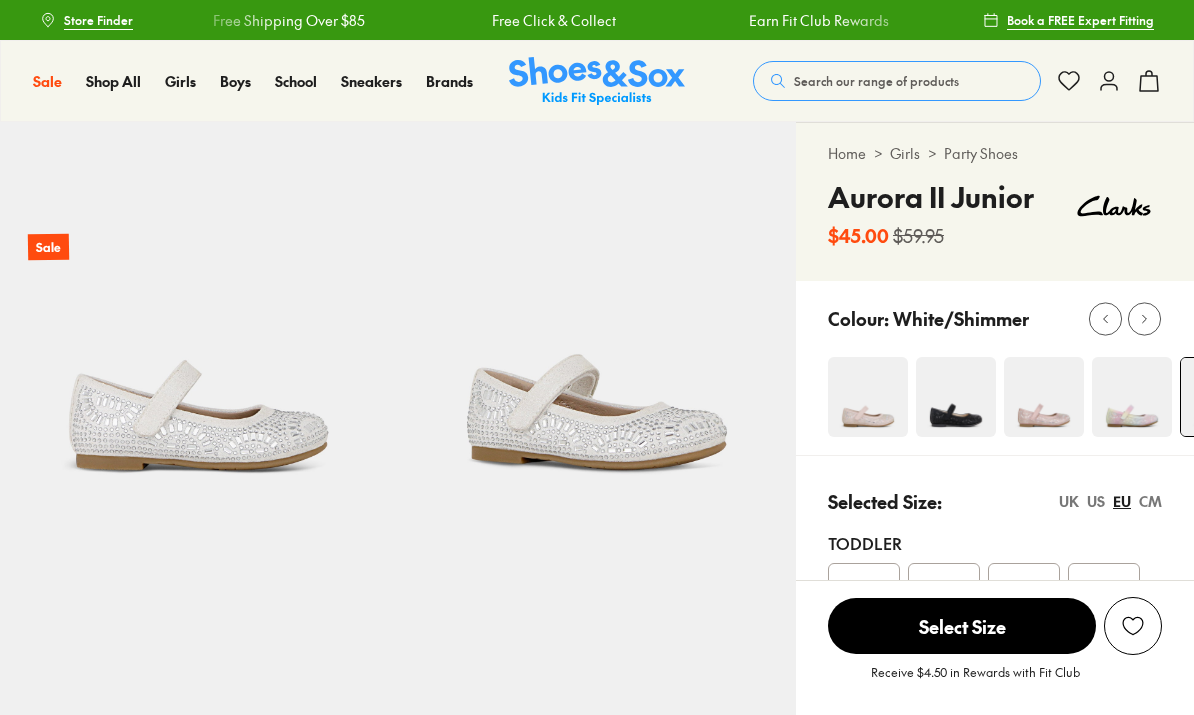 scroll, scrollTop: 0, scrollLeft: 0, axis: both 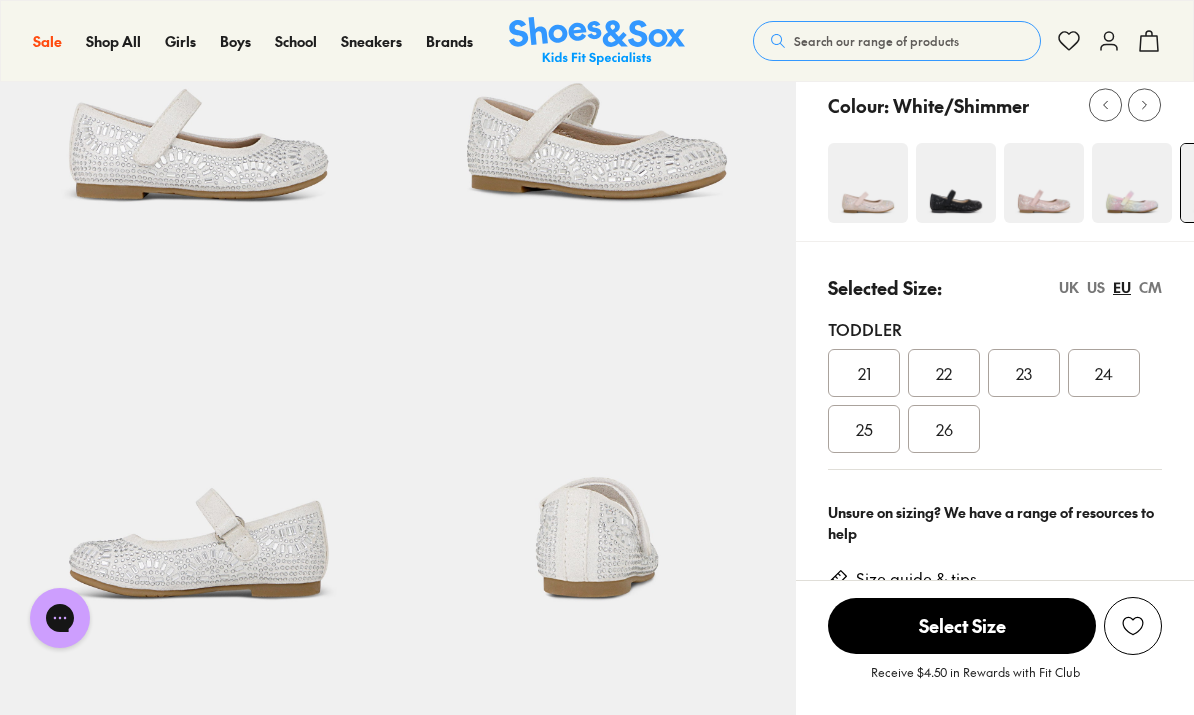 click 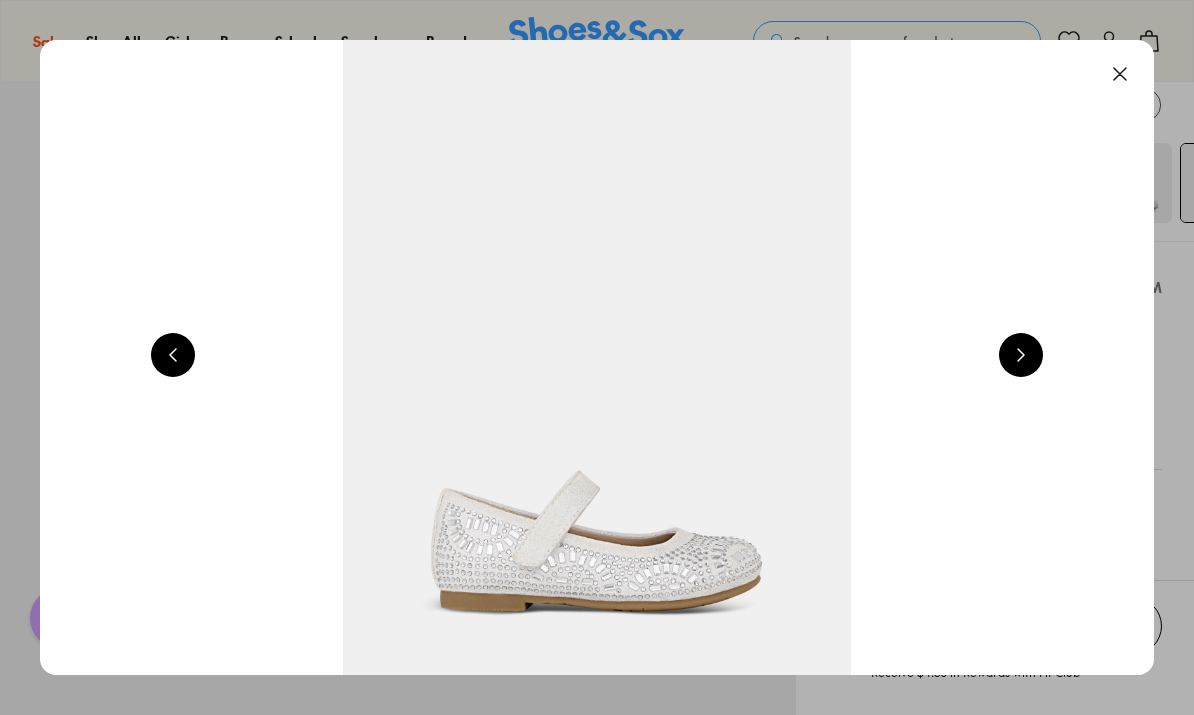 click at bounding box center [1021, 355] 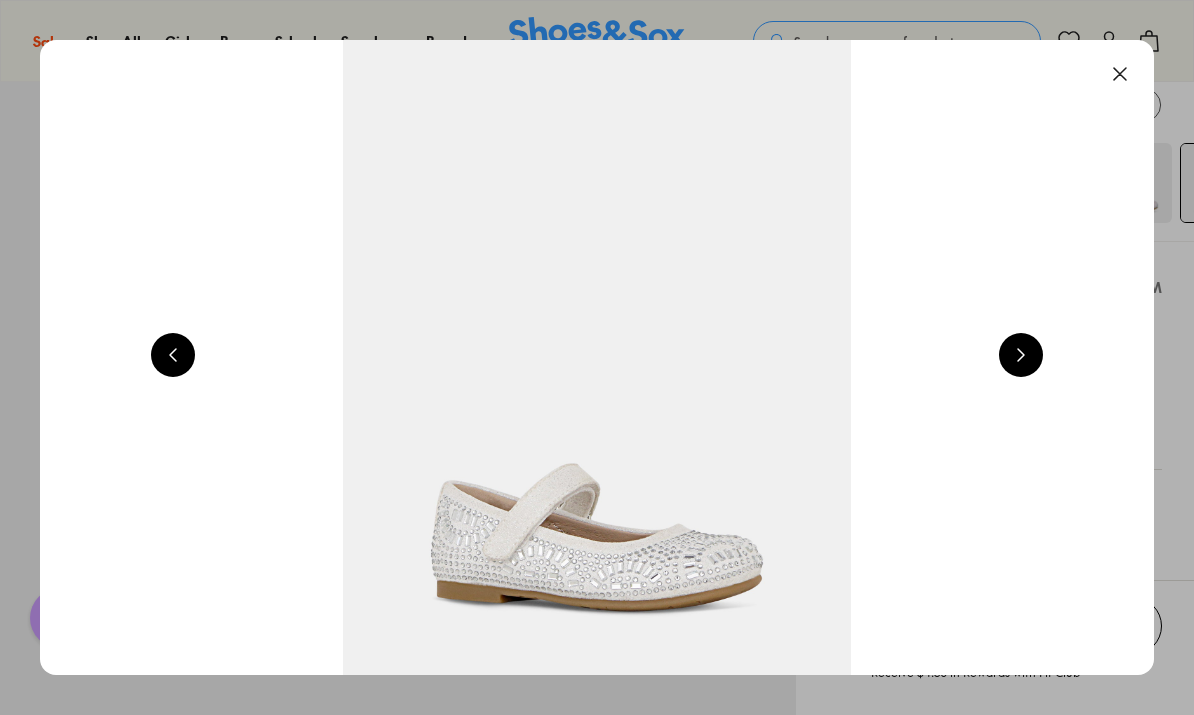 click at bounding box center (1021, 355) 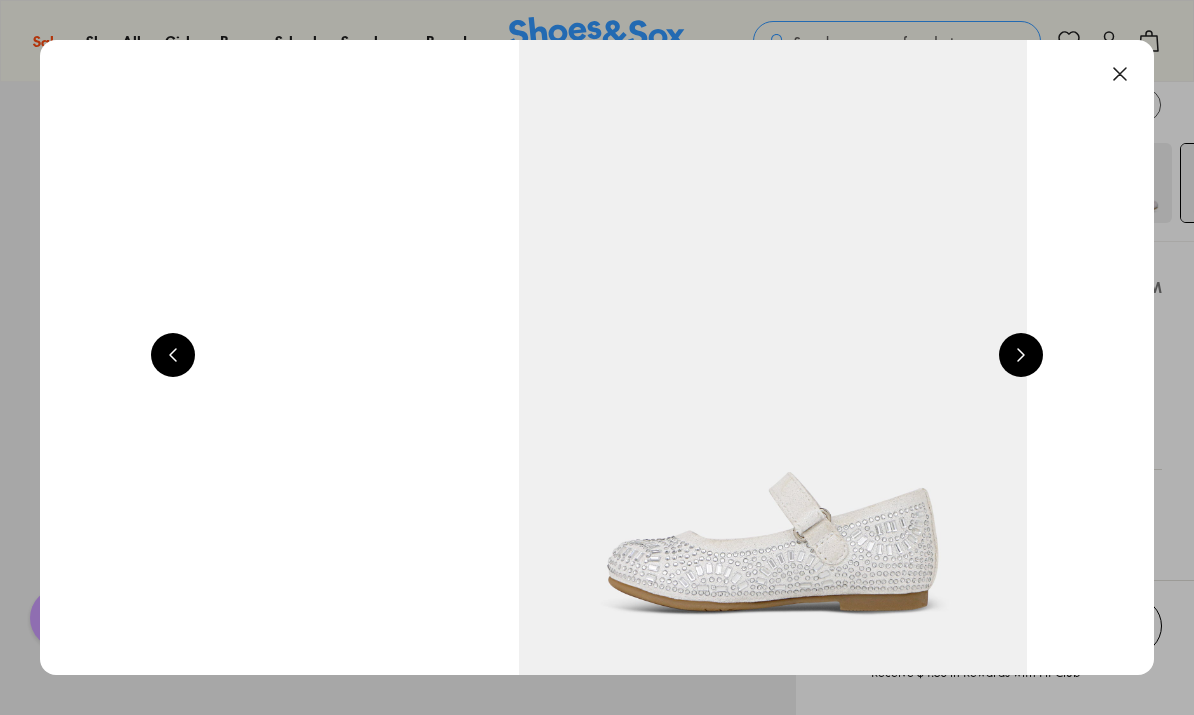 scroll, scrollTop: 0, scrollLeft: 3342, axis: horizontal 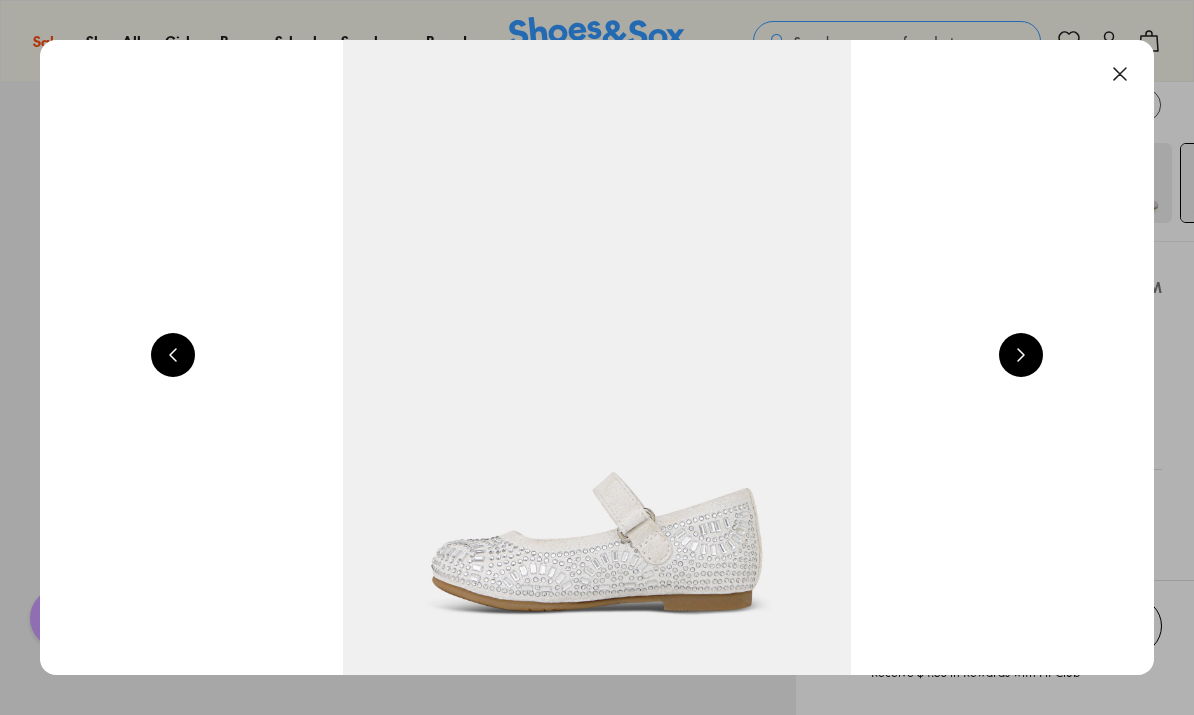 click at bounding box center [1021, 355] 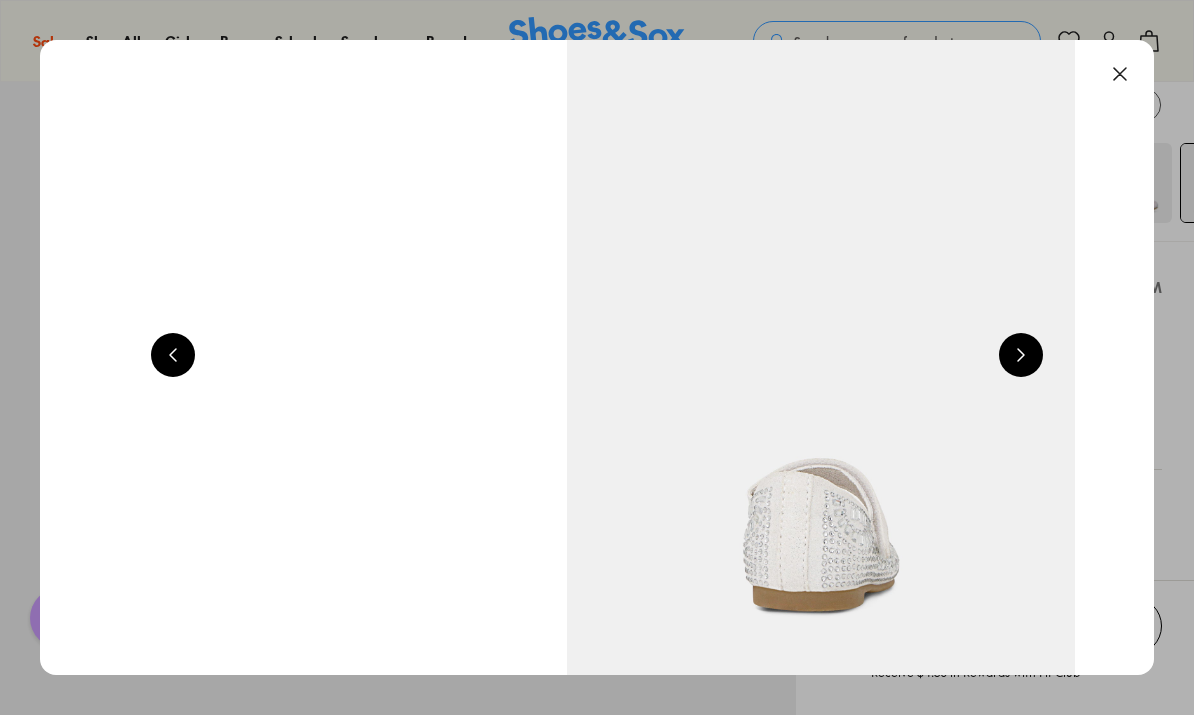 scroll, scrollTop: 0, scrollLeft: 4456, axis: horizontal 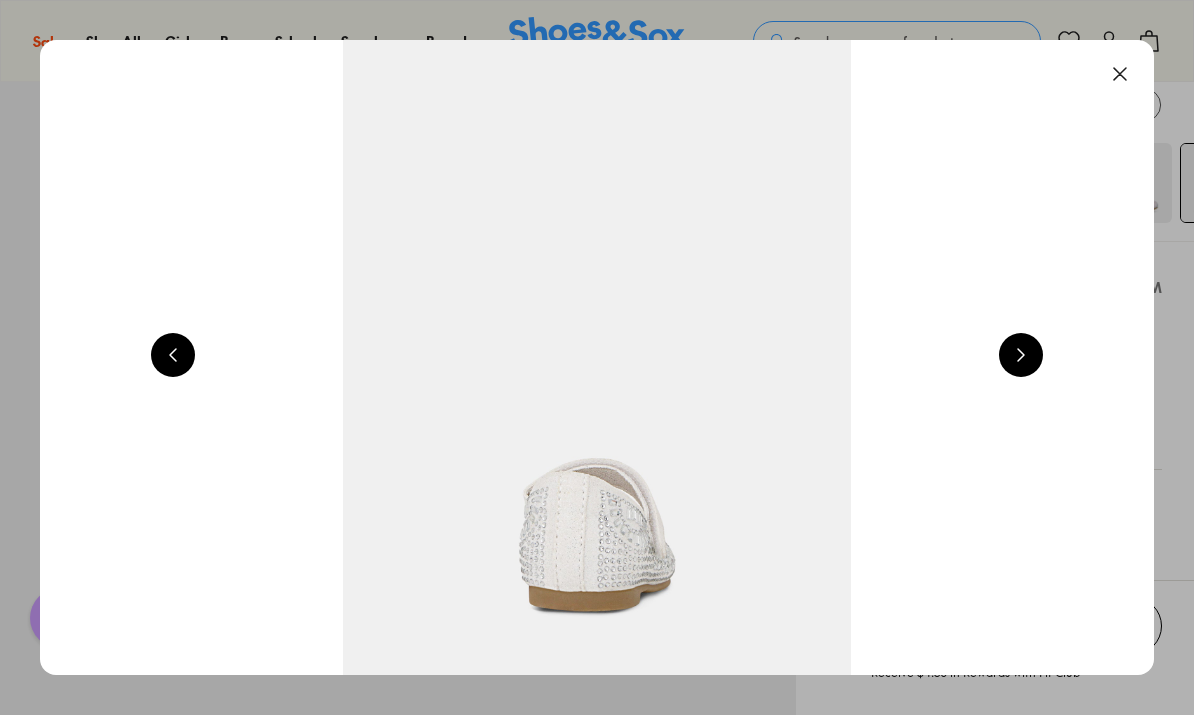 click at bounding box center [597, 357] 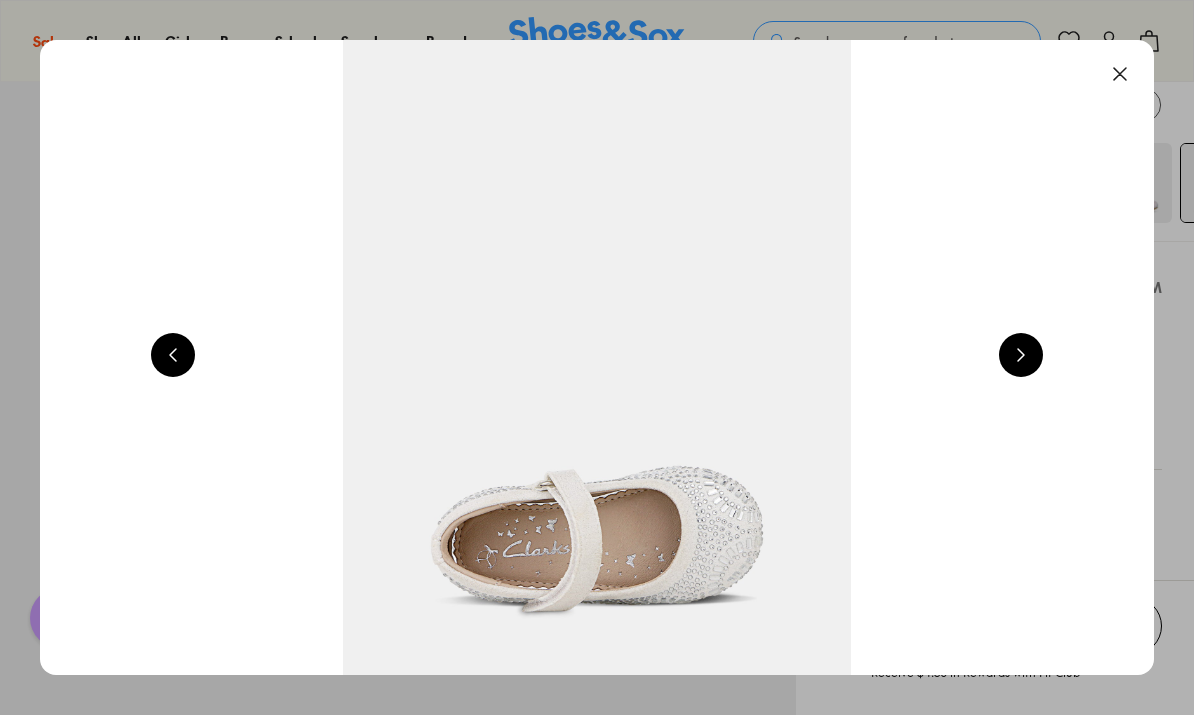click at bounding box center [1021, 355] 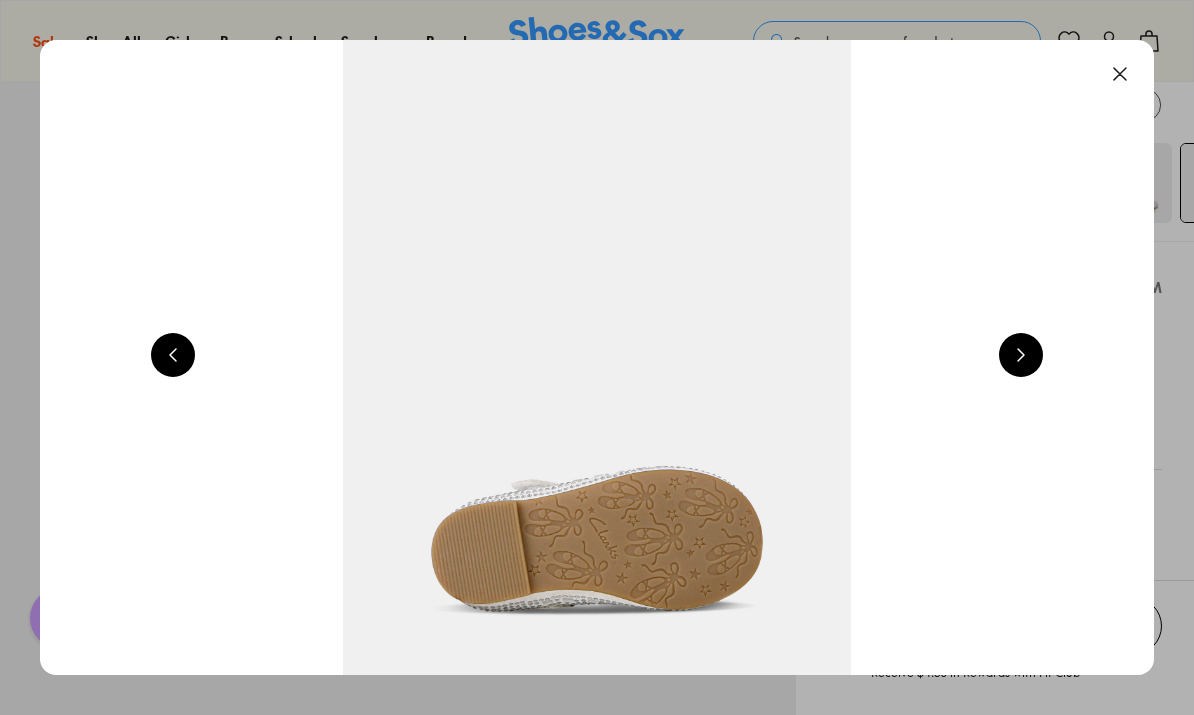 click at bounding box center [173, 355] 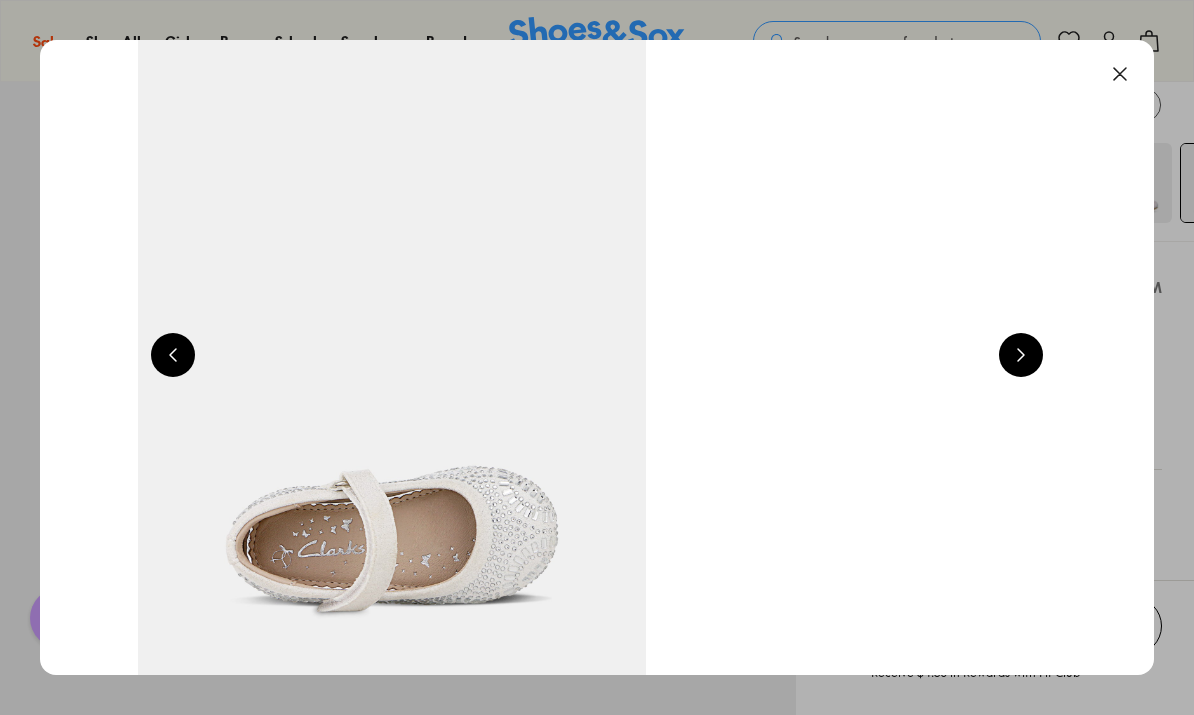 scroll, scrollTop: 0, scrollLeft: 5570, axis: horizontal 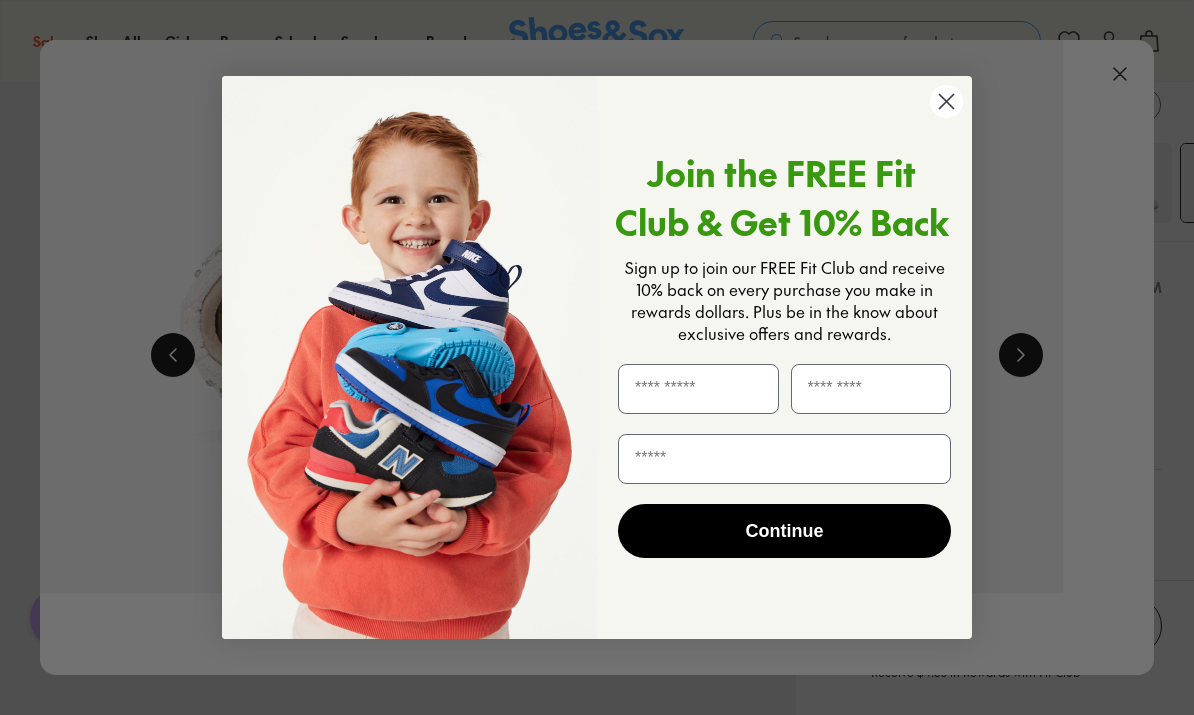 click 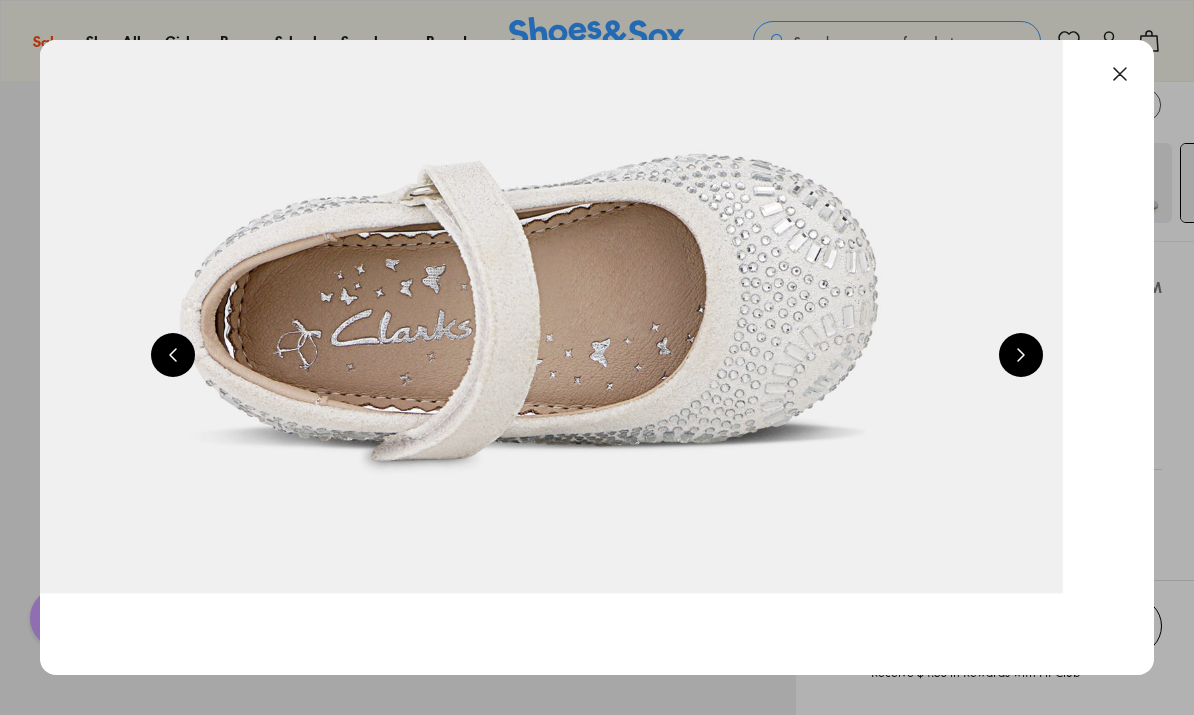 click at bounding box center (1120, 74) 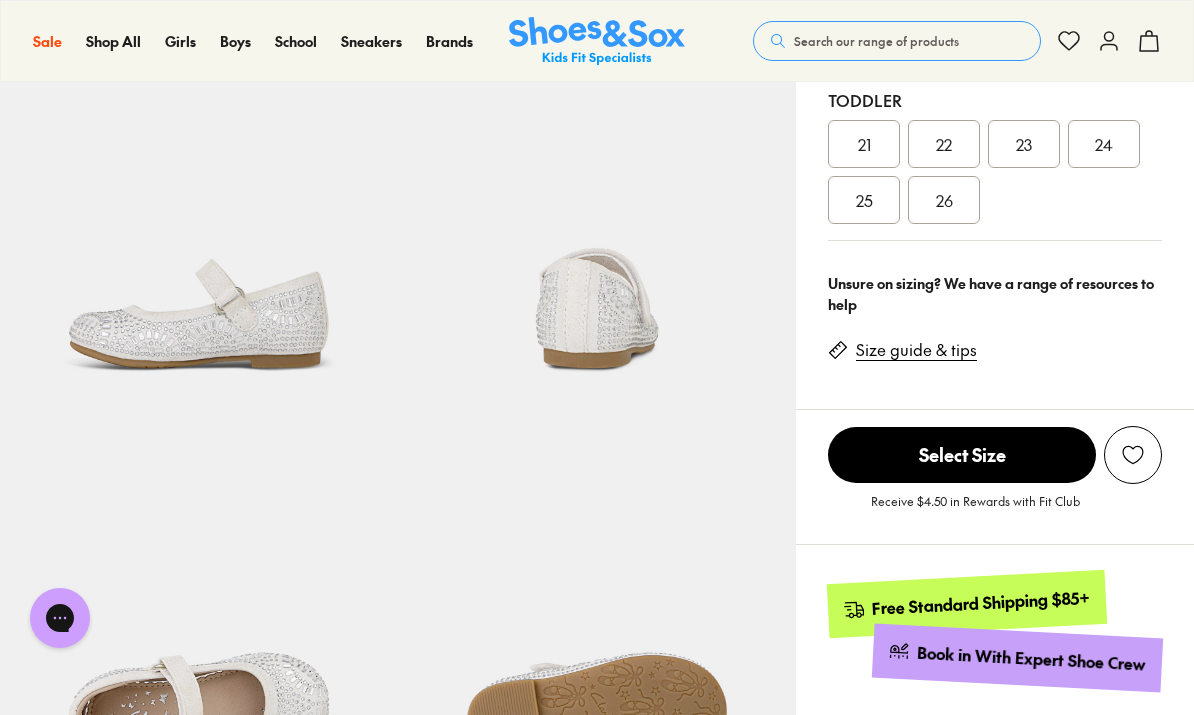 click on "Size guide & tips" at bounding box center [916, 350] 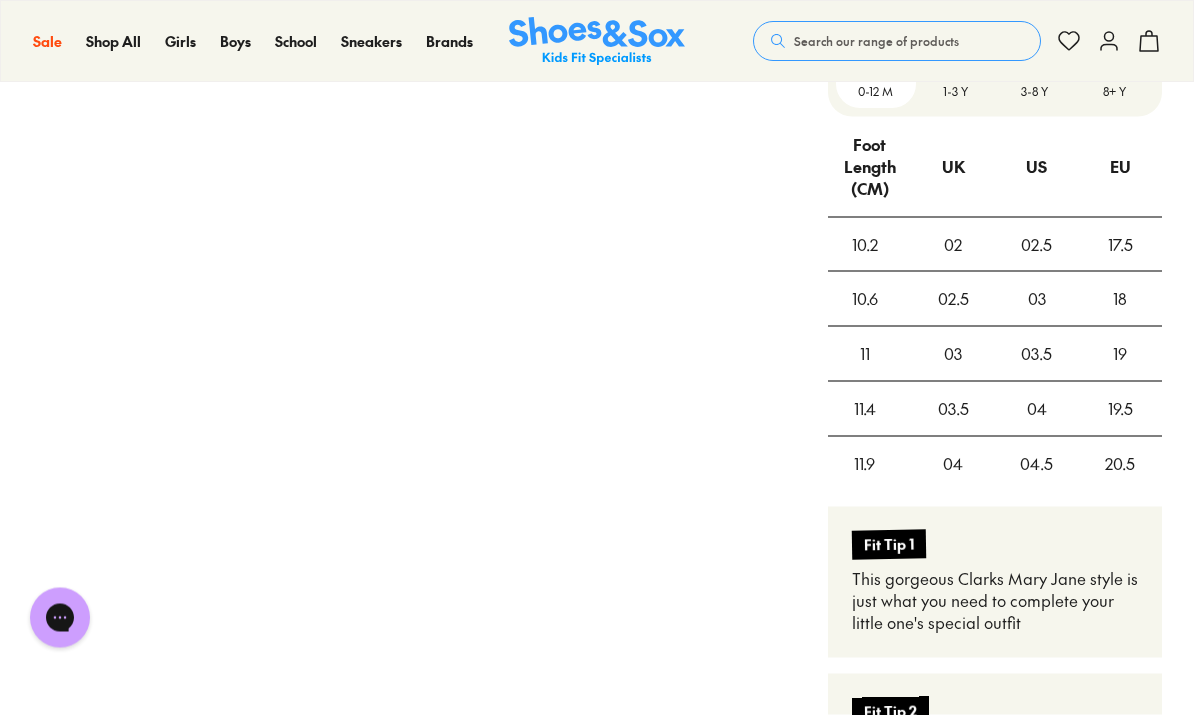 scroll, scrollTop: 1412, scrollLeft: 0, axis: vertical 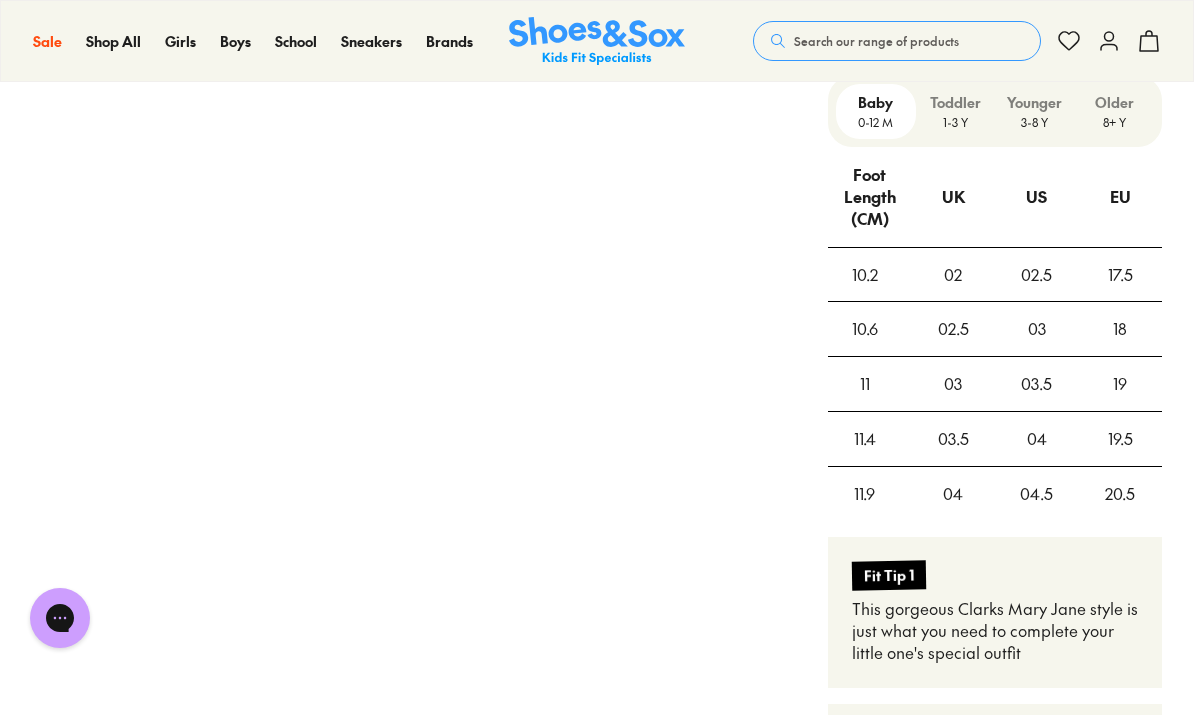 click on "3-8 Y" at bounding box center [1035, 122] 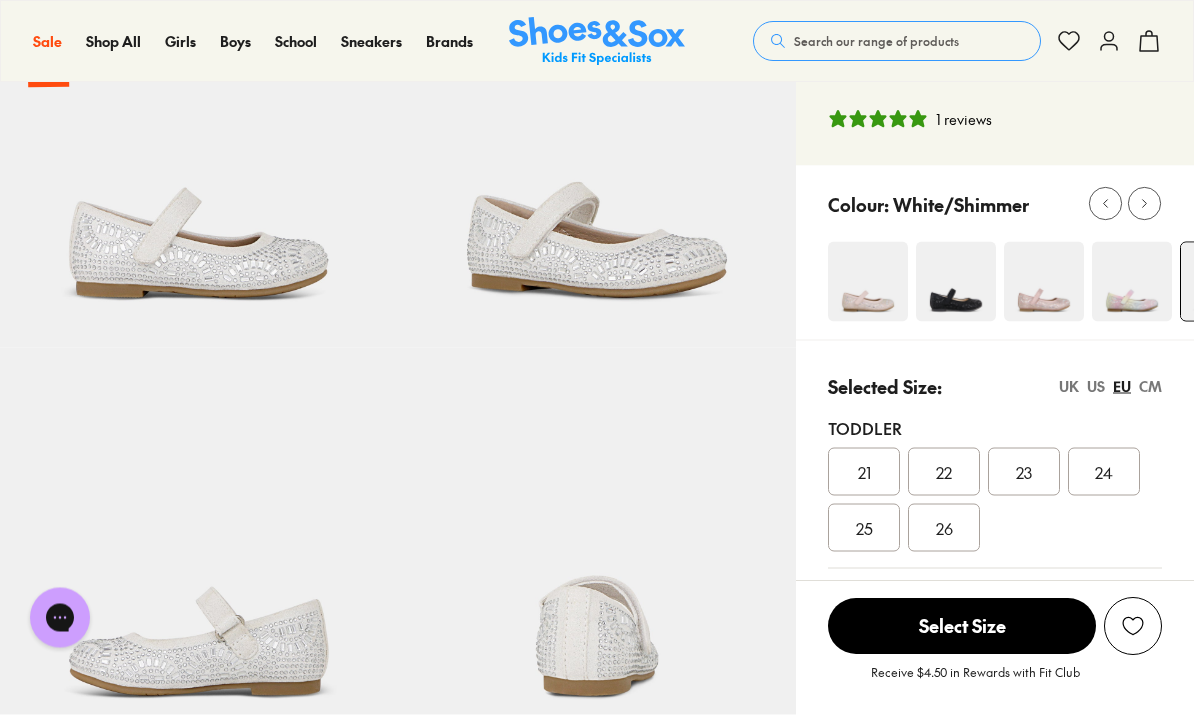 scroll, scrollTop: 0, scrollLeft: 0, axis: both 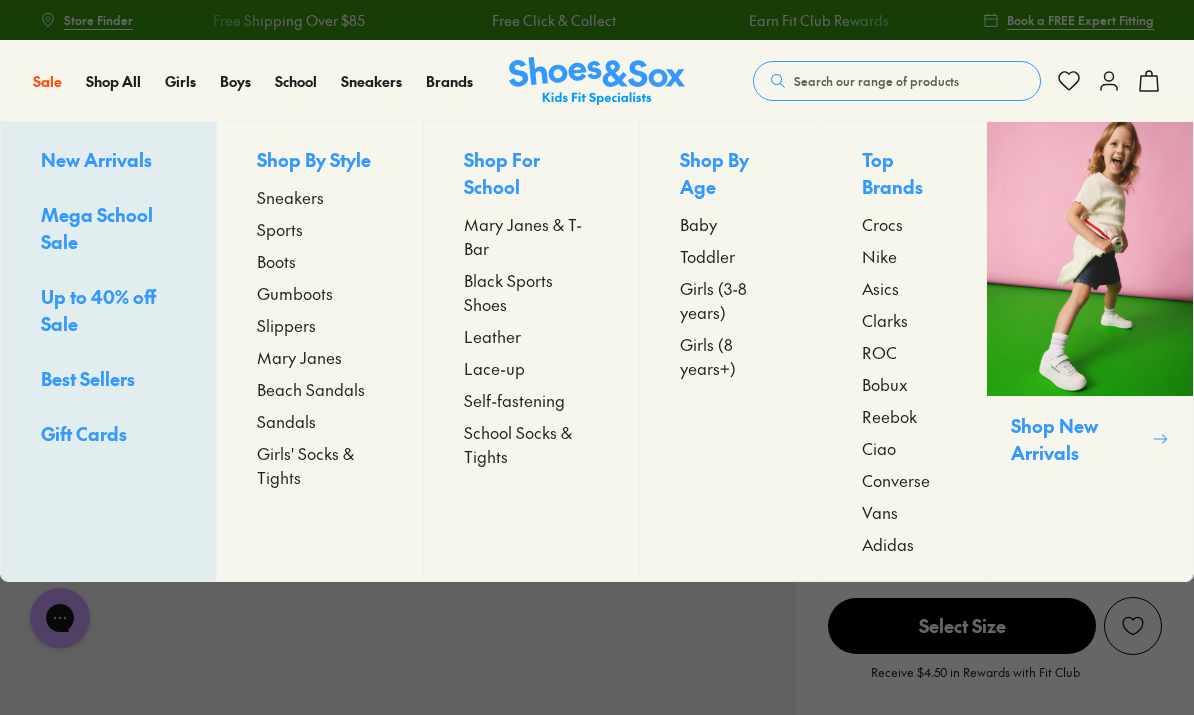 click on "Mary Janes" at bounding box center (299, 357) 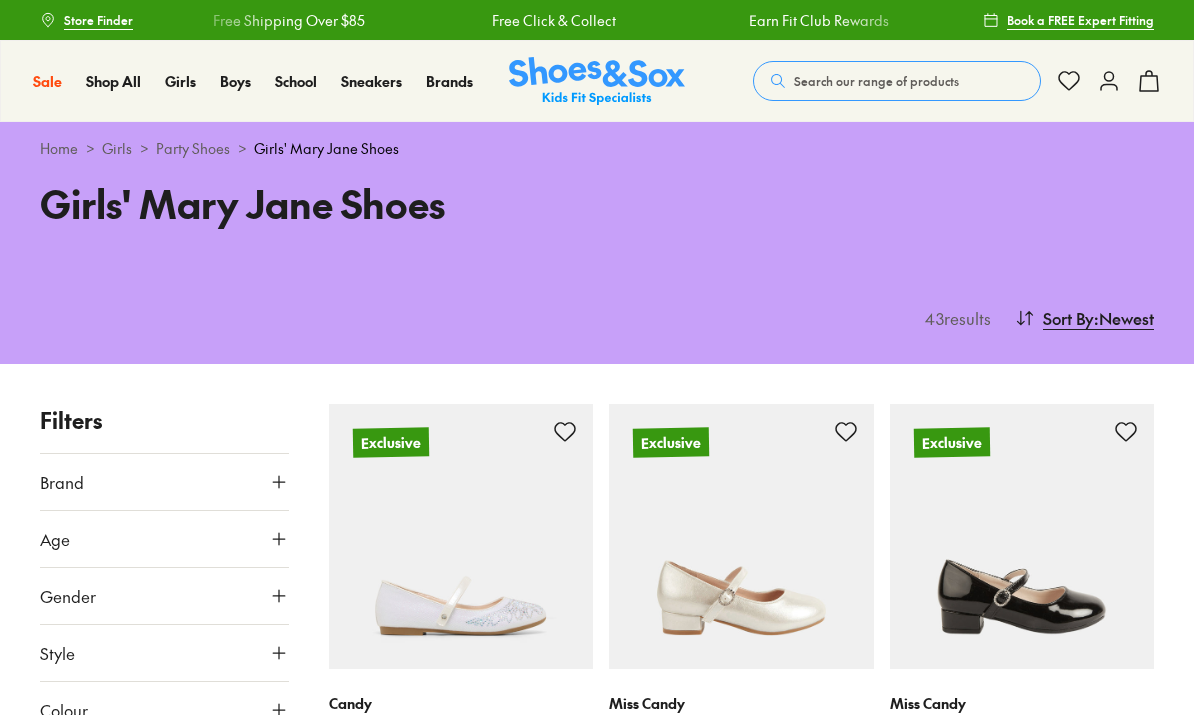scroll, scrollTop: 0, scrollLeft: 0, axis: both 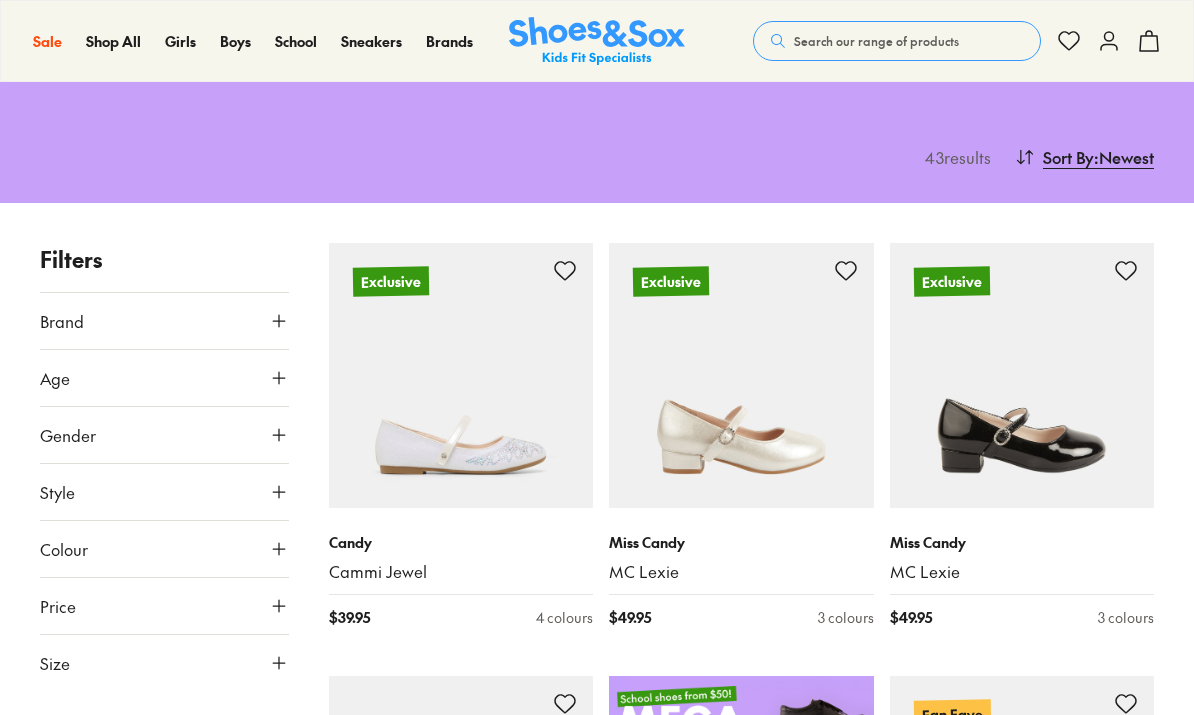 click on "Chat with us" at bounding box center [60, 542] 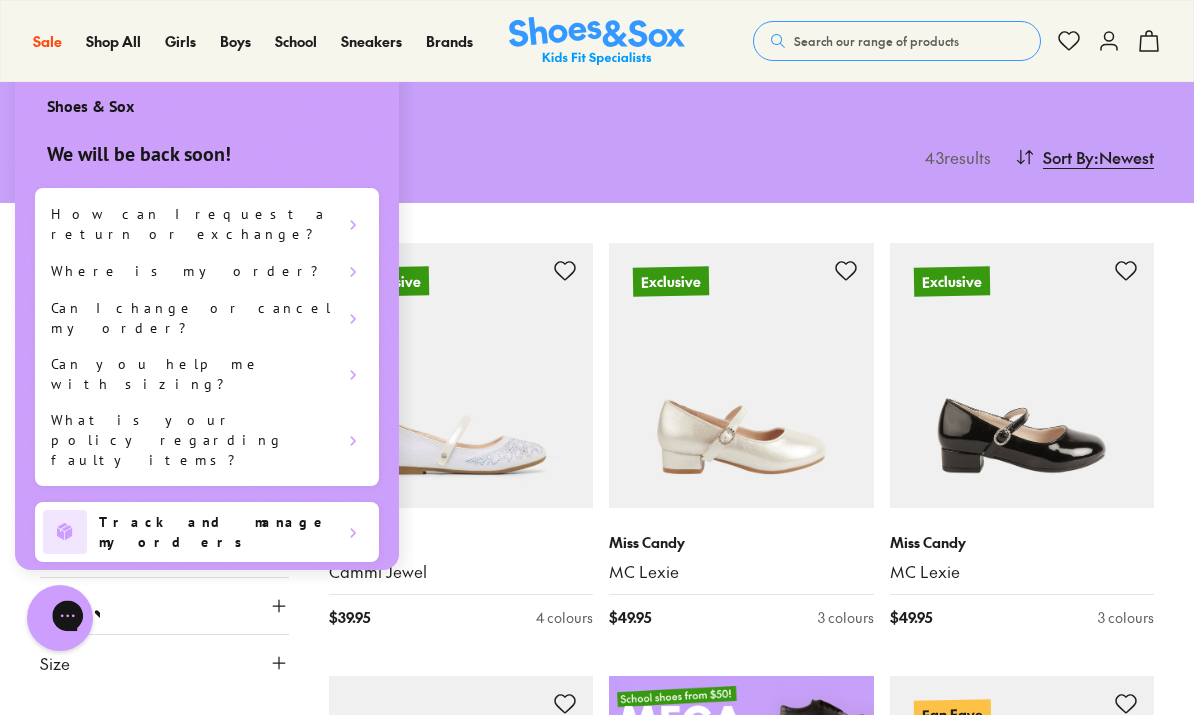 scroll, scrollTop: 0, scrollLeft: 0, axis: both 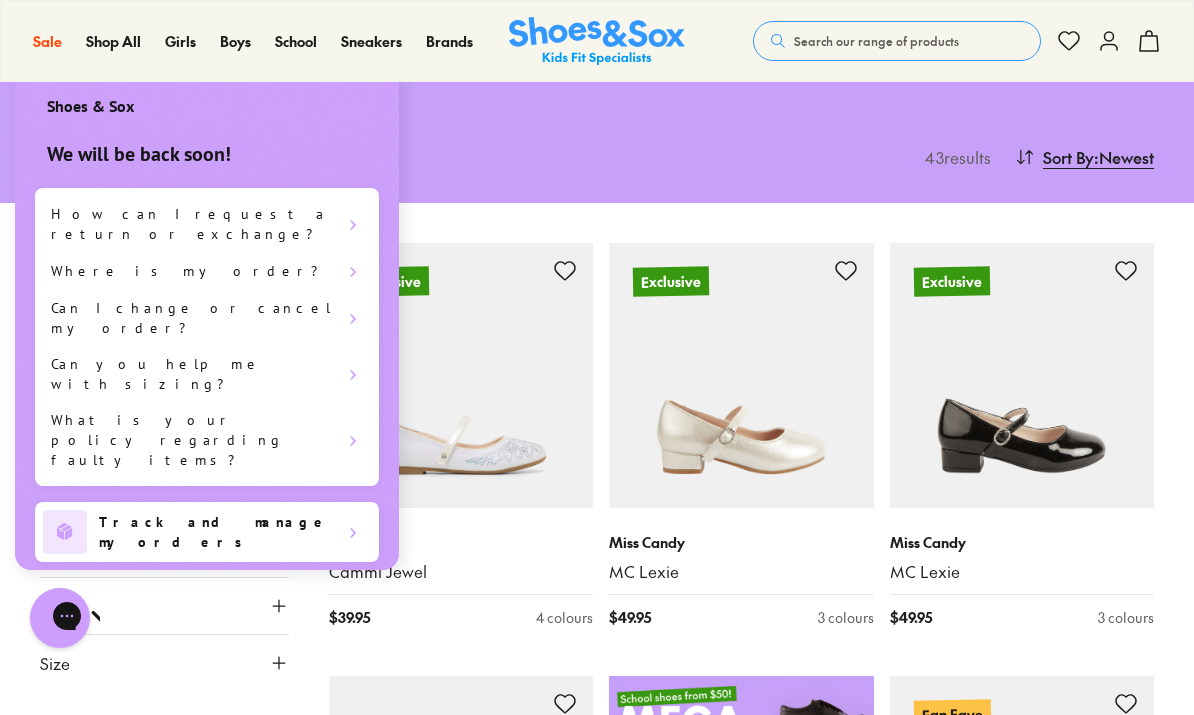 click on "Filters Brand Bobux ( 4 ) Candy ( 12 ) Ciao ( 3 ) Clarks ( 19 ) Miss Candy ( 3 ) Age Infant/Toddler ( 21 ) Youth ( 11 ) Junior ( 6 ) Senior ( 3 ) Gender All Girls Style Shoes ( 38 ) Sandals ( 3 ) Colour Pink ( 13 ) White ( 10 ) Black ( 5 ) Purple ( 3 ) Red ( 3 ) Gold ( 2 ) Silver ( 2 ) Blue ( 1 ) Multi Colour ( 1 ) Orange ( 1 ) Price Min $ 25 Max $ 95 Size EU UK US 0-12 Months 19 20 1-3 Years 21 22 23 24 25 26 27 3-8 Years 28 29 30 31 32 33 34 8+ Years 35 36 37 38 39" at bounding box center [164, 2615] 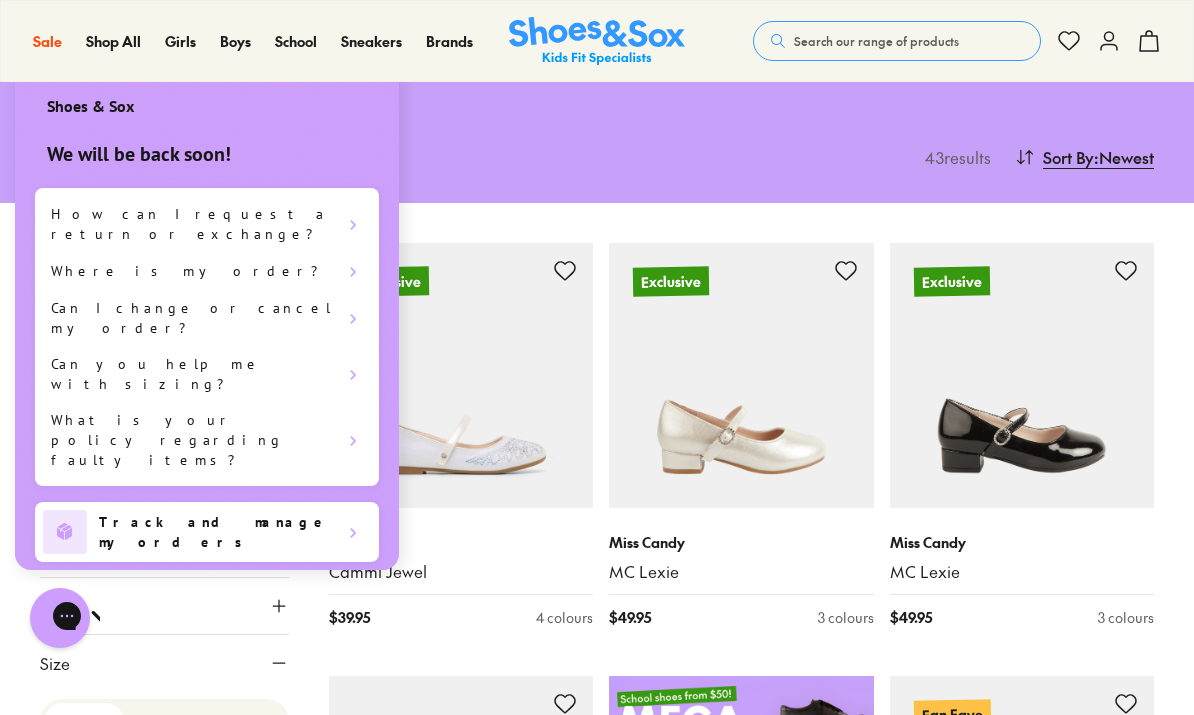 click on "Shoes & Sox" at bounding box center (207, 96) 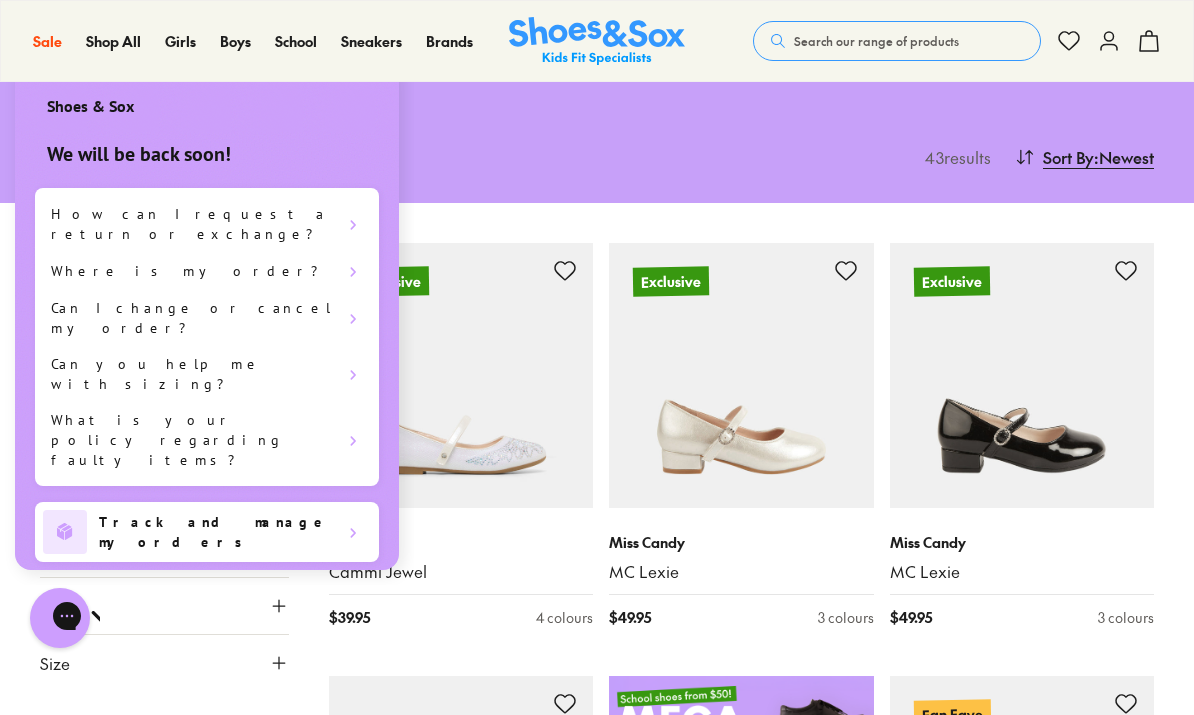 click on "Filters Brand Bobux ( 4 ) Candy ( 12 ) Ciao ( 3 ) Clarks ( 19 ) Miss Candy ( 3 ) Age Infant/Toddler ( 21 ) Youth ( 11 ) Junior ( 6 ) Senior ( 3 ) Gender All Girls Style Shoes ( 38 ) Sandals ( 3 ) Colour Pink ( 13 ) White ( 10 ) Black ( 5 ) Purple ( 3 ) Red ( 3 ) Gold ( 2 ) Silver ( 2 ) Blue ( 1 ) Multi Colour ( 1 ) Orange ( 1 ) Price Min $ 25 Max $ 95 Size EU UK US 0-12 Months 19 20 1-3 Years 21 22 23 24 25 26 27 3-8 Years 28 29 30 31 32 33 34 8+ Years 35 36 37 38 39" at bounding box center (164, 2615) 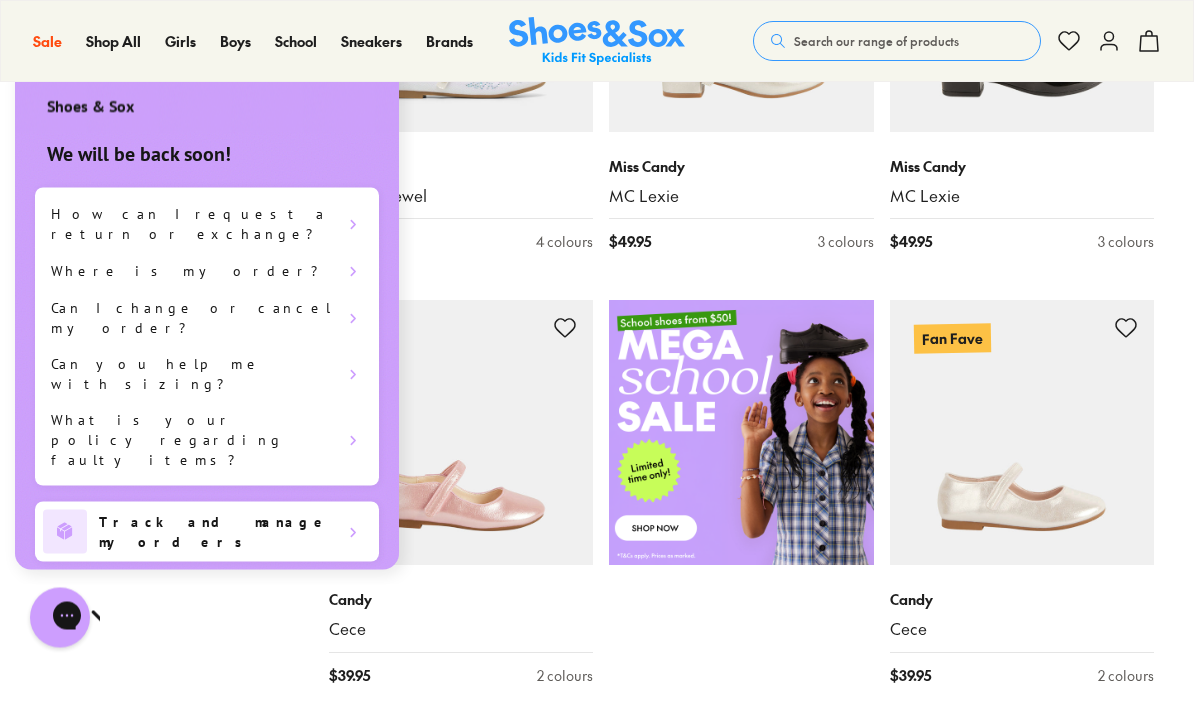scroll, scrollTop: 545, scrollLeft: 0, axis: vertical 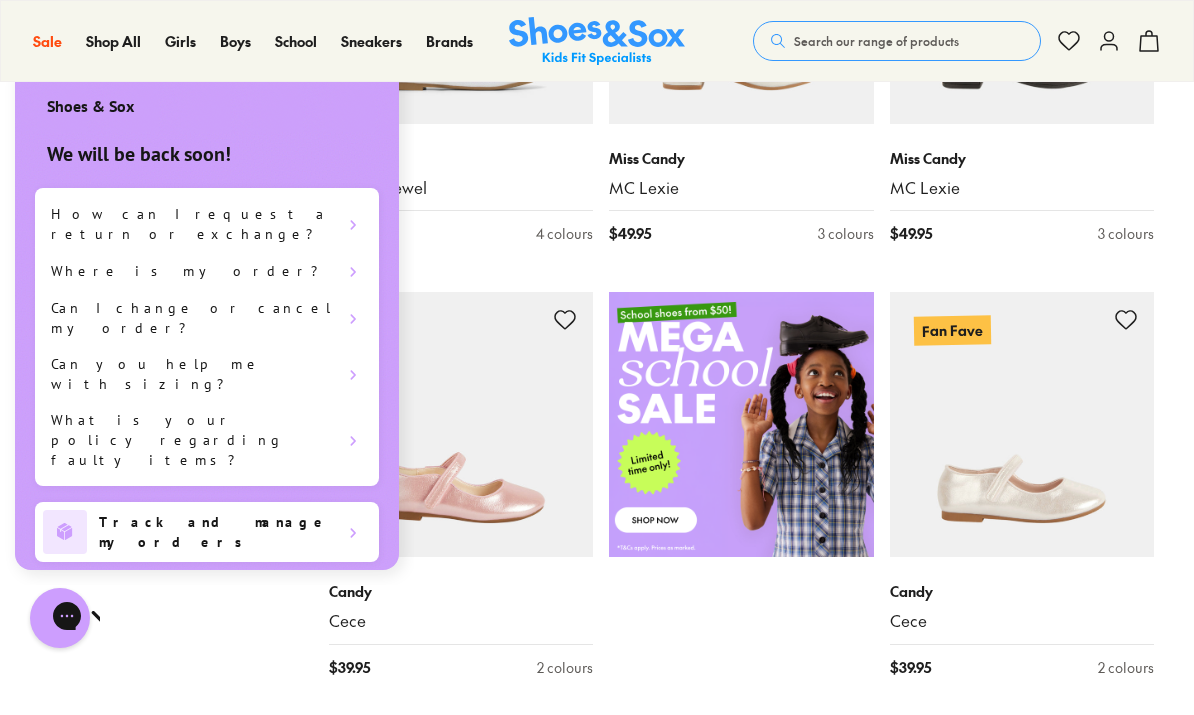 click on "Filters Brand Bobux ( 4 ) Candy ( 12 ) Ciao ( 3 ) Clarks ( 19 ) Miss Candy ( 3 ) Age Infant/Toddler ( 21 ) Youth ( 11 ) Junior ( 6 ) Senior ( 3 ) Gender All Girls Style Shoes ( 38 ) Sandals ( 3 ) Colour Pink ( 13 ) White ( 10 ) Black ( 5 ) Purple ( 3 ) Red ( 3 ) Gold ( 2 ) Silver ( 2 ) Blue ( 1 ) Multi Colour ( 1 ) Orange ( 1 ) Price Min $ 25 Max $ 95 Size EU UK US 0-12 Months 19 20 1-3 Years 21 22 23 24 25 26 27 3-8 Years 28 29 30 31 32 33 34 8+ Years 35 36 37 38 39" at bounding box center (164, 2231) 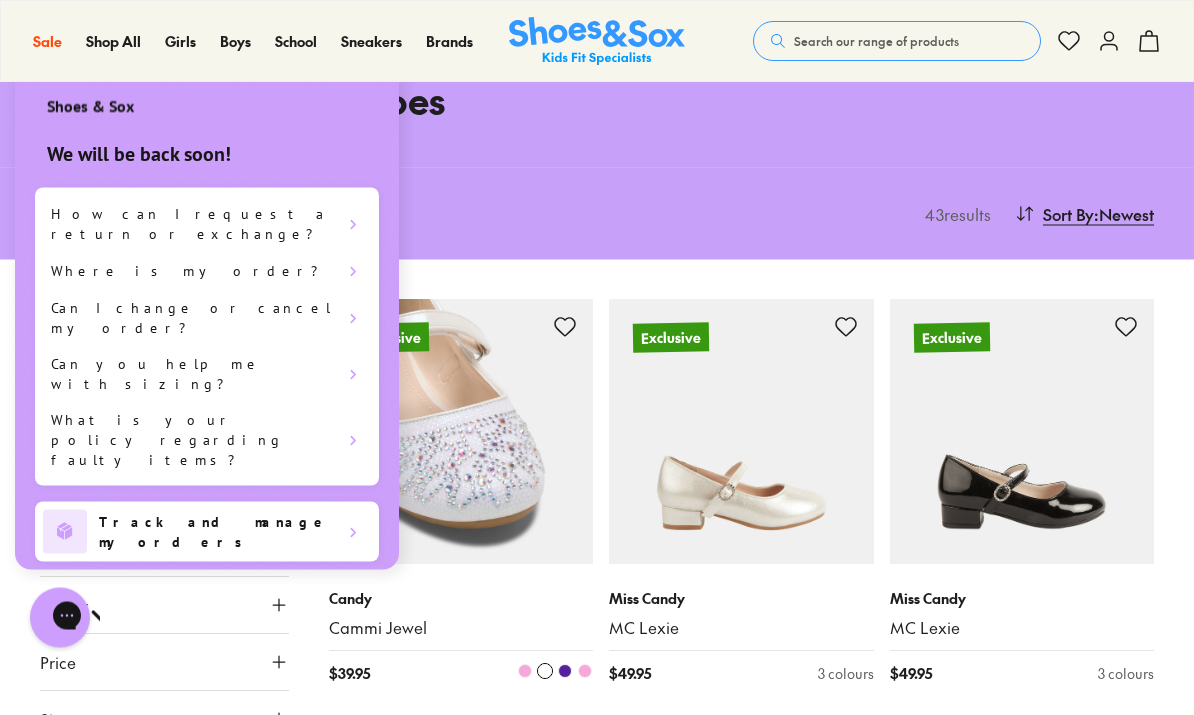 scroll, scrollTop: 0, scrollLeft: 0, axis: both 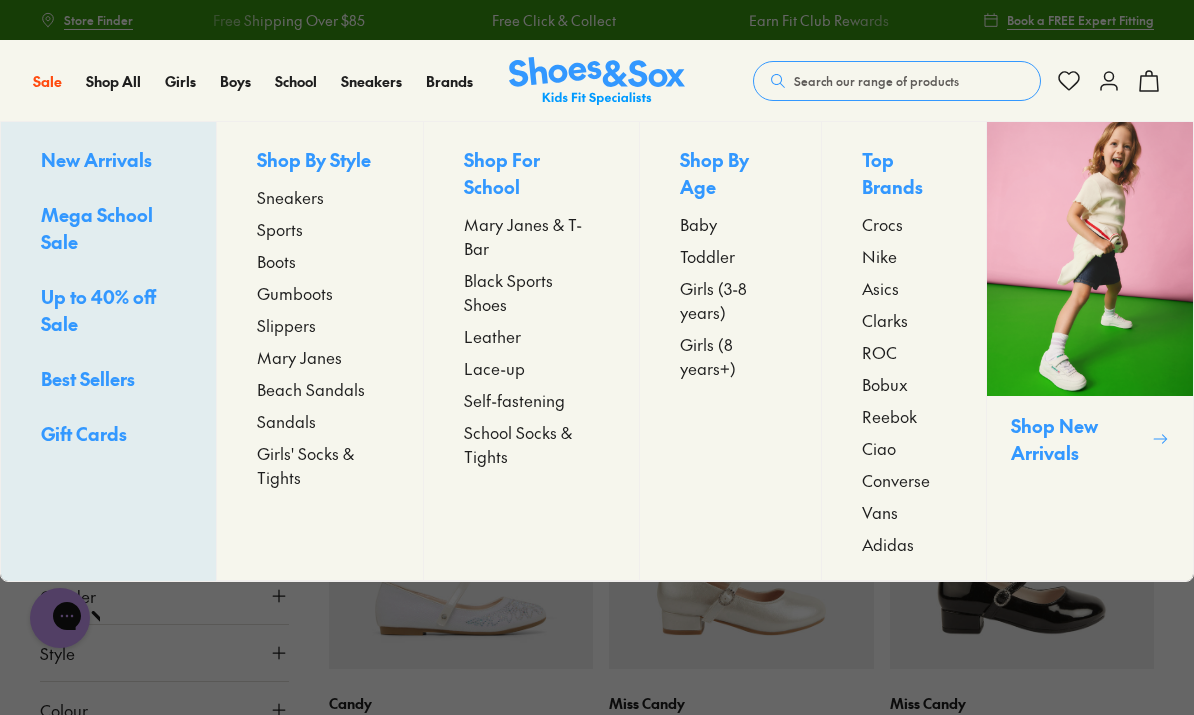 click on "Mary Janes" at bounding box center (299, 357) 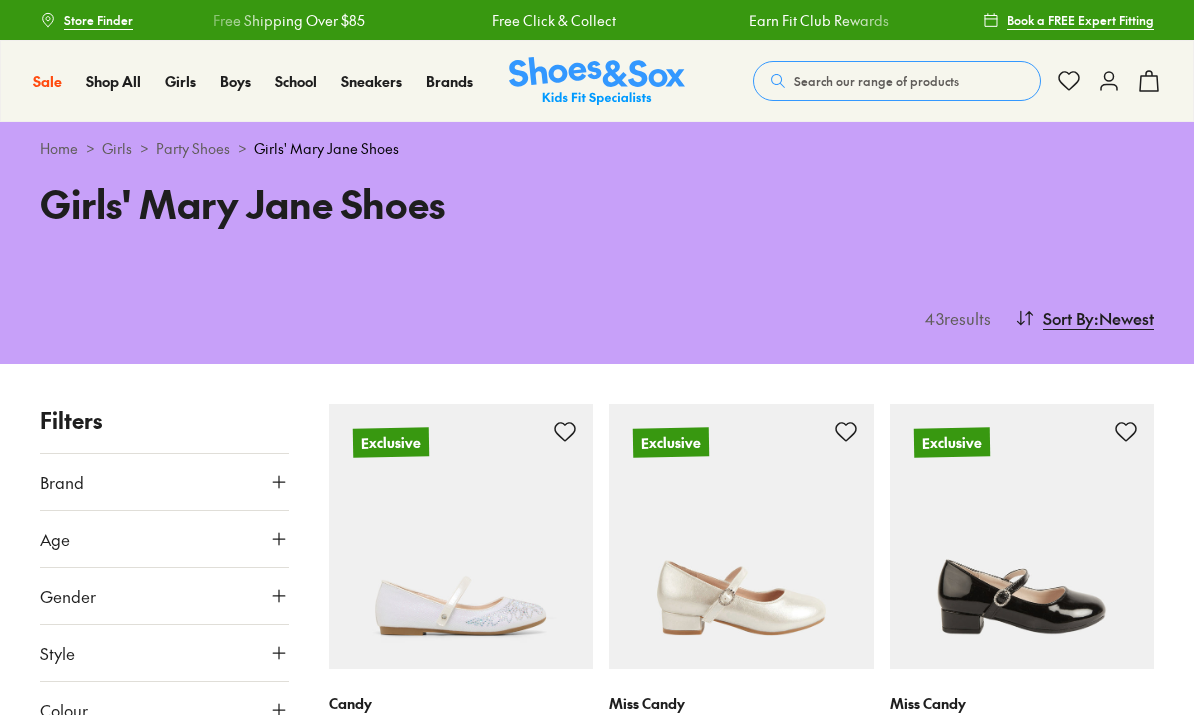 scroll, scrollTop: 0, scrollLeft: 0, axis: both 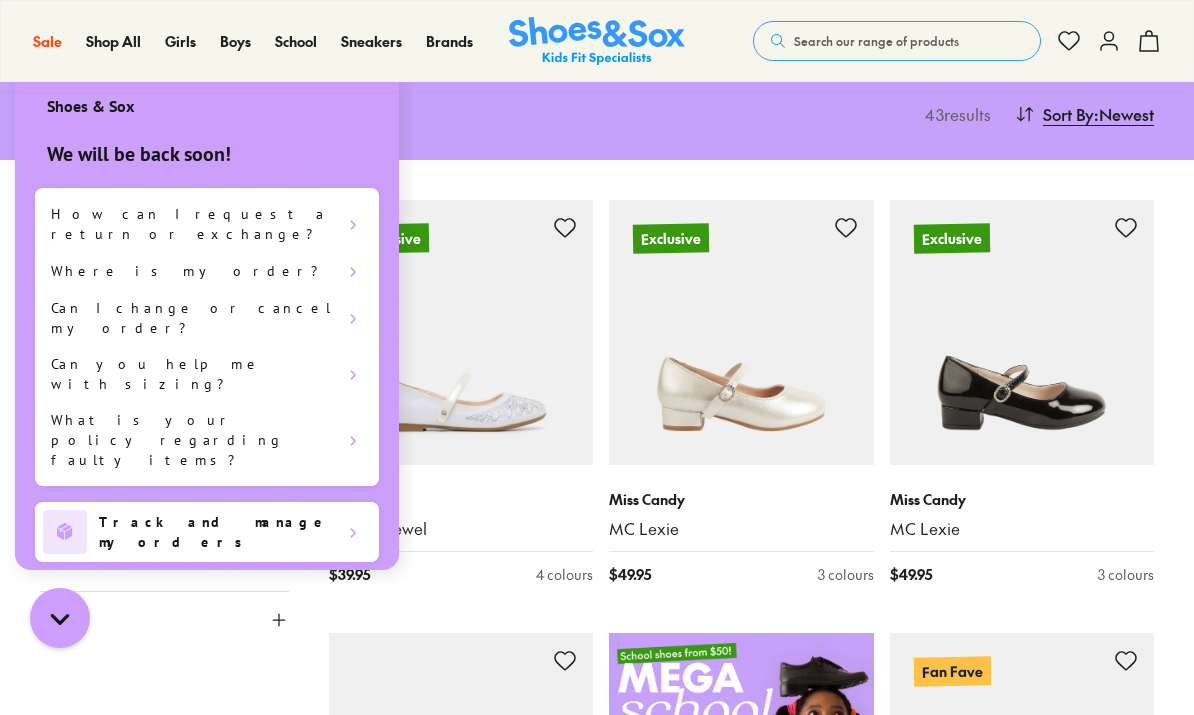 click on "Filters Brand Bobux ( 4 ) Candy ( 12 ) Ciao ( 3 ) Clarks ( 19 ) Miss Candy ( 3 ) Age Infant/Toddler ( 21 ) Youth ( 11 ) Junior ( 6 ) Senior ( 3 ) Gender All Girls Style Shoes ( 38 ) Sandals ( 3 ) Colour Pink ( 13 ) White ( 10 ) Black ( 5 ) Purple ( 3 ) Red ( 3 ) Gold ( 2 ) Silver ( 2 ) Blue ( 1 ) Multi Colour ( 1 ) Orange ( 1 ) Price Min $ 25 Max $ 95 Size EU UK US 0-12 Months 19 20 1-3 Years 21 22 23 24 25 26 27 3-8 Years 28 29 30 31 32 33 34 8+ Years 35 36 37 38 39" at bounding box center (164, 2572) 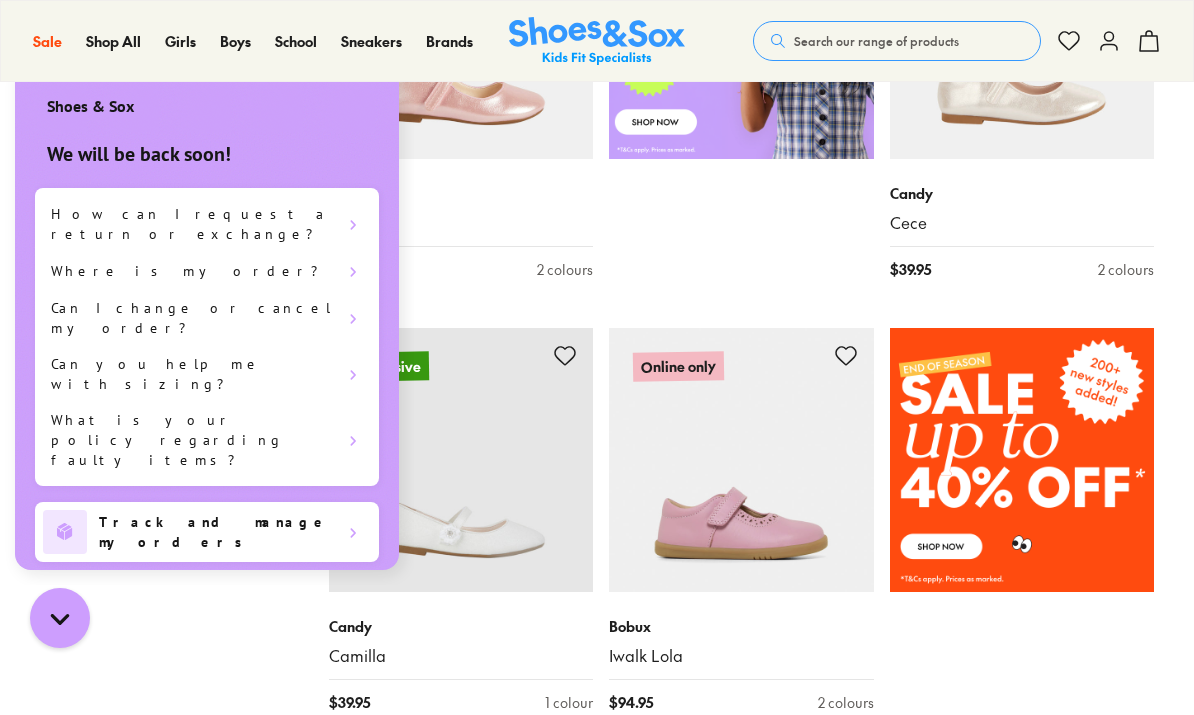 scroll, scrollTop: 942, scrollLeft: 0, axis: vertical 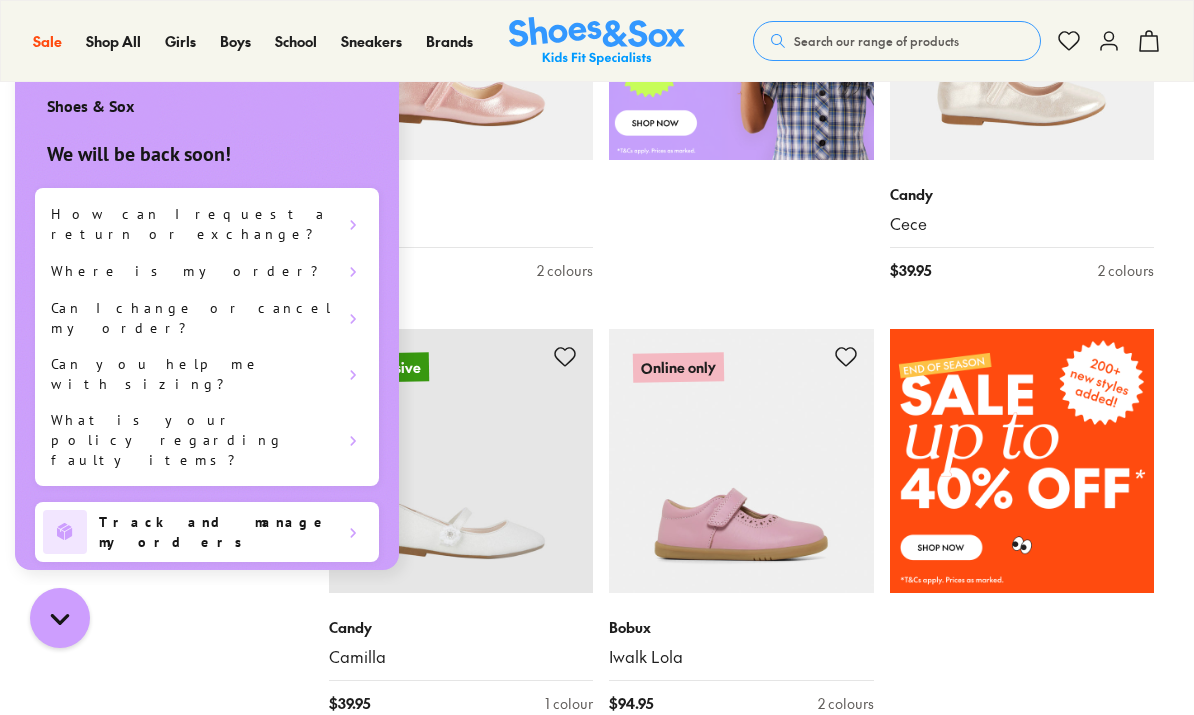 click on "Filters Brand Bobux ( 4 ) Candy ( 12 ) Ciao ( 3 ) Clarks ( 19 ) Miss Candy ( 3 ) Age Infant/Toddler ( 21 ) Youth ( 11 ) Junior ( 6 ) Senior ( 3 ) Gender All Girls Style Shoes ( 38 ) Sandals ( 3 ) Colour Pink ( 13 ) White ( 10 ) Black ( 5 ) Purple ( 3 ) Red ( 3 ) Gold ( 2 ) Silver ( 2 ) Blue ( 1 ) Multi Colour ( 1 ) Orange ( 1 ) Price Min $ 25 Max $ 95 Size EU UK US 0-12 Months 19 20 1-3 Years 21 22 23 24 25 26 27 3-8 Years 28 29 30 31 32 33 34 8+ Years 35 36 37 38 39" at bounding box center (164, 1834) 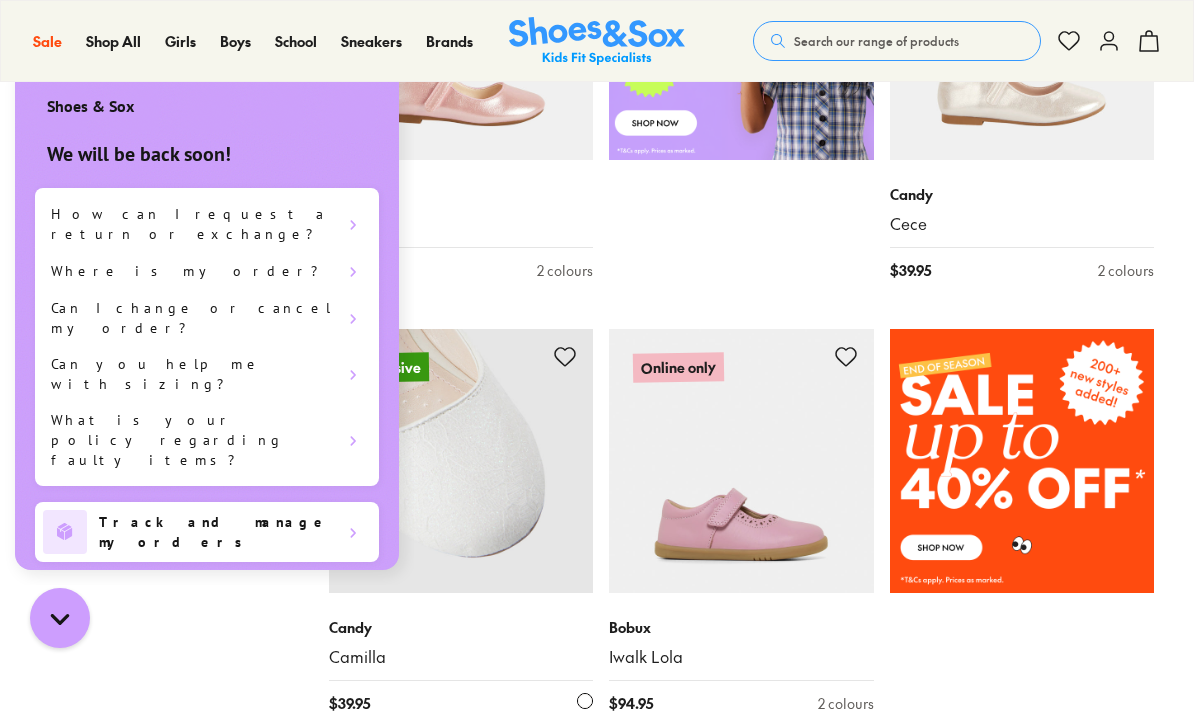 click at bounding box center [461, 461] 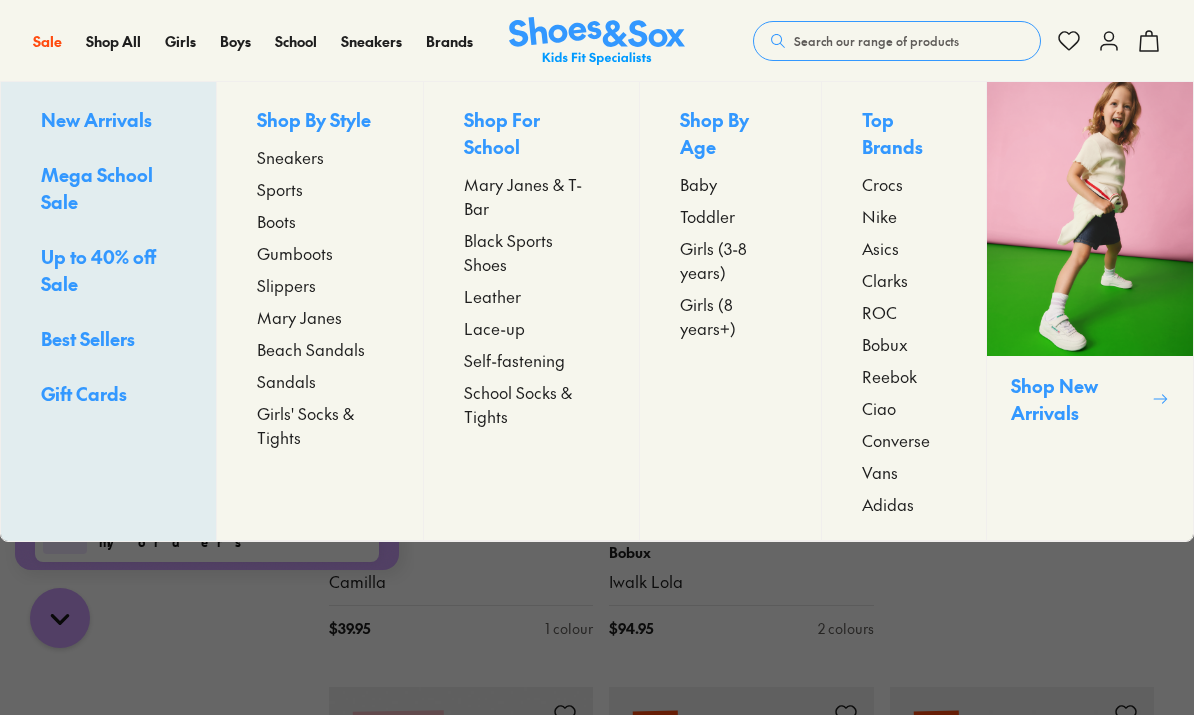click on "Mary Janes" at bounding box center [299, 317] 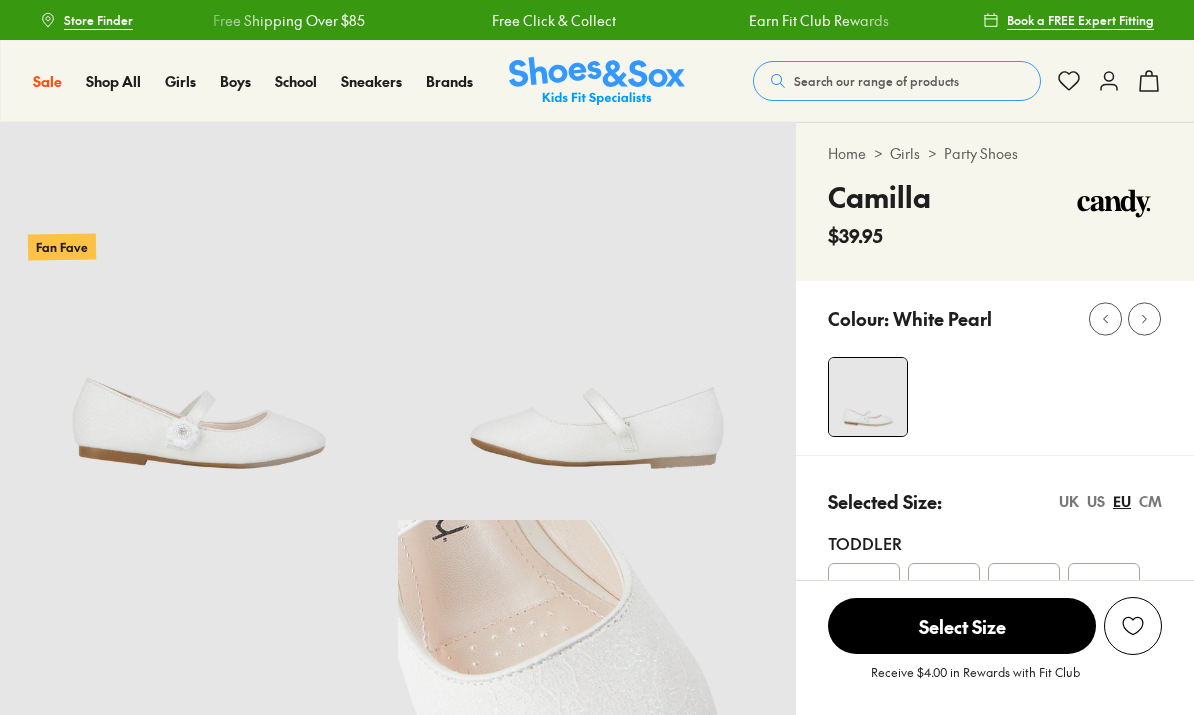 scroll, scrollTop: 0, scrollLeft: 0, axis: both 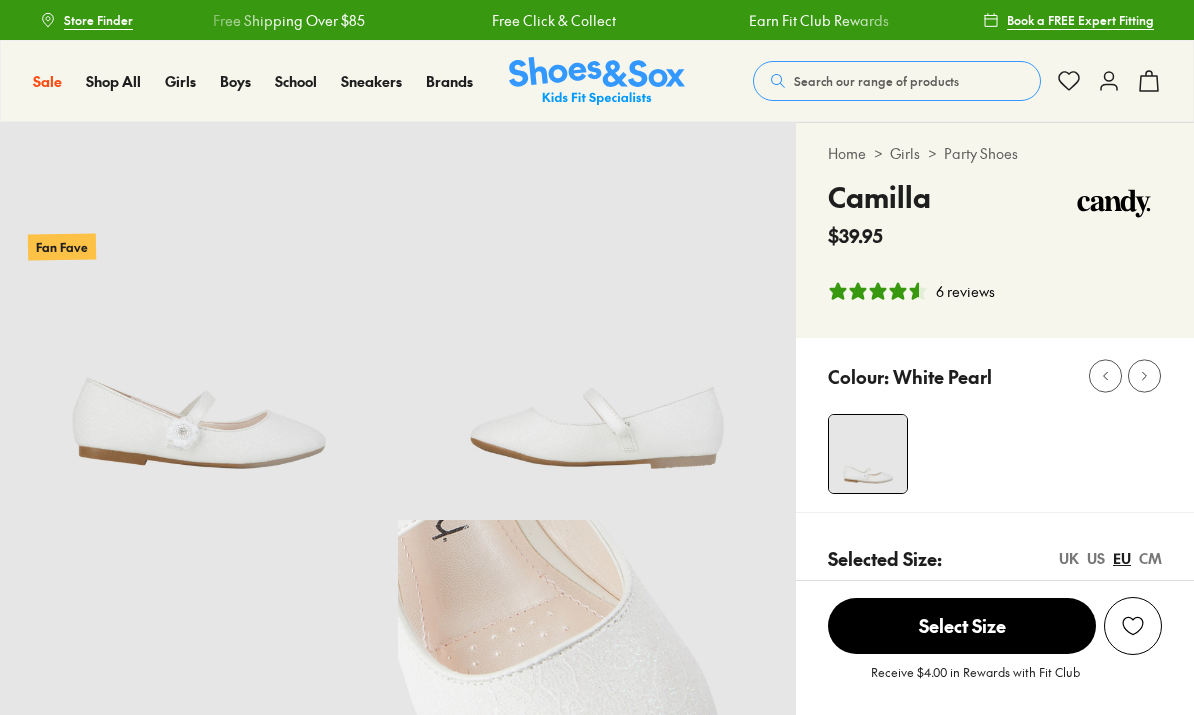 select on "*" 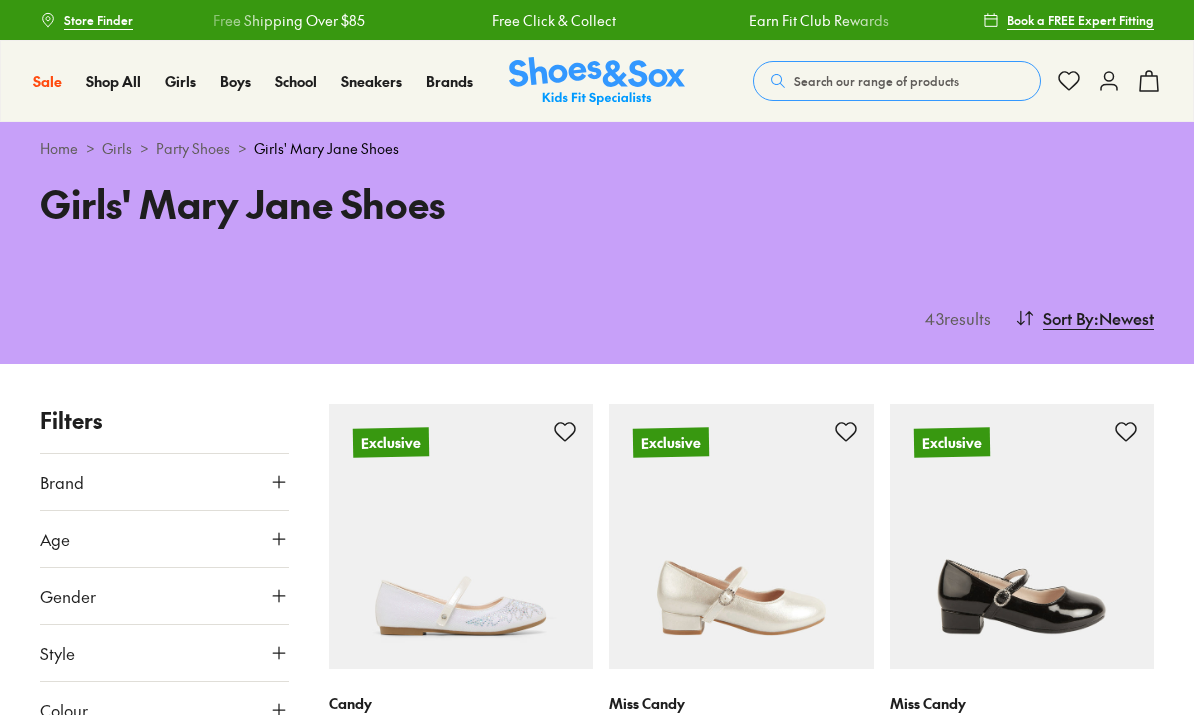 scroll, scrollTop: 0, scrollLeft: 0, axis: both 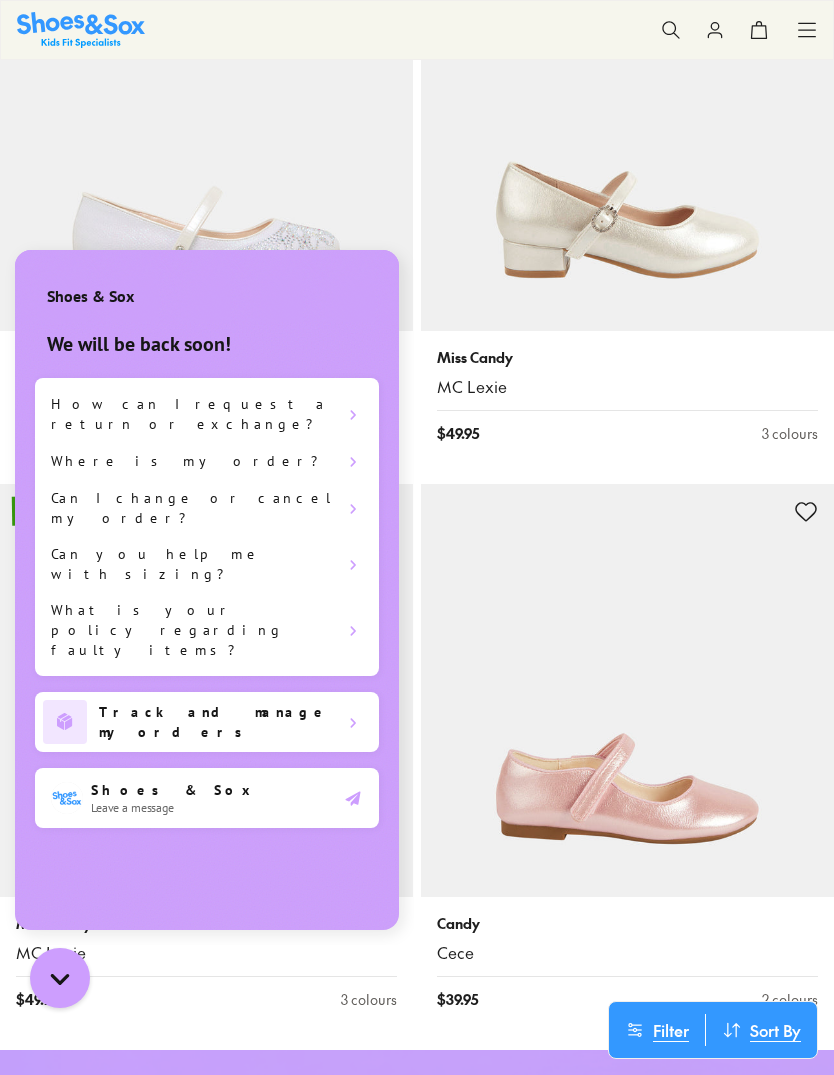 click on "Shoes & Sox" at bounding box center (207, 286) 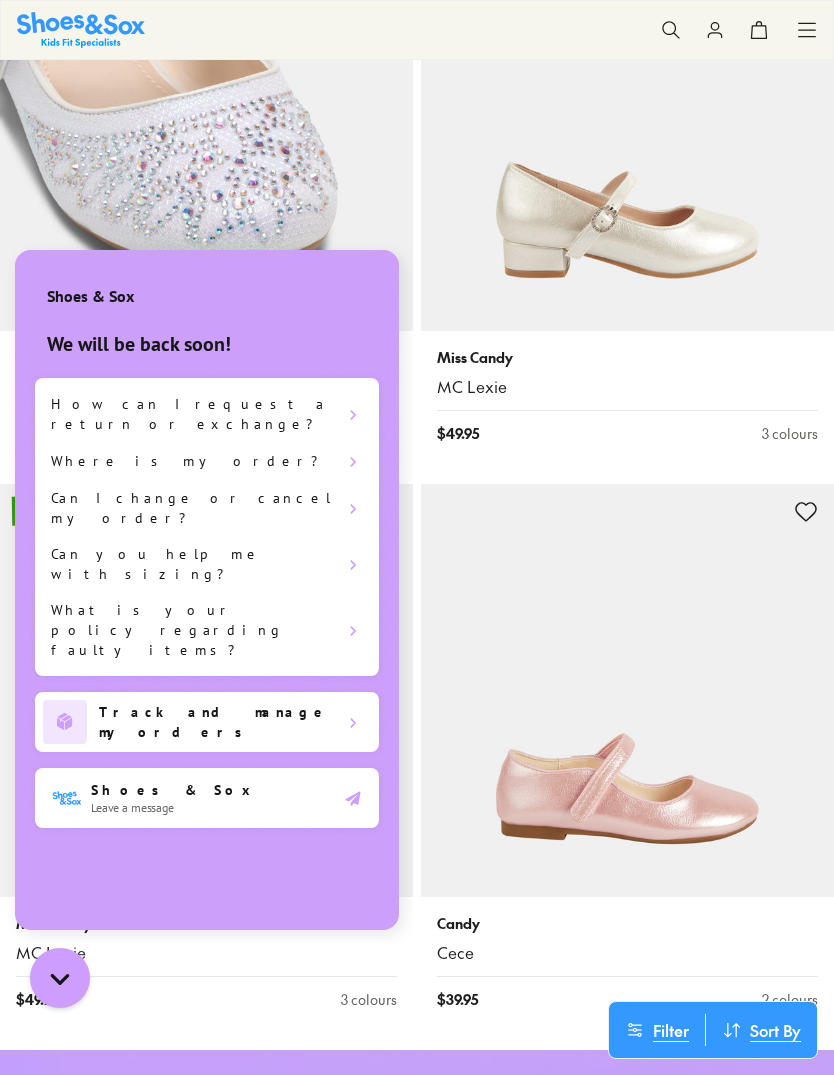 click at bounding box center (206, 124) 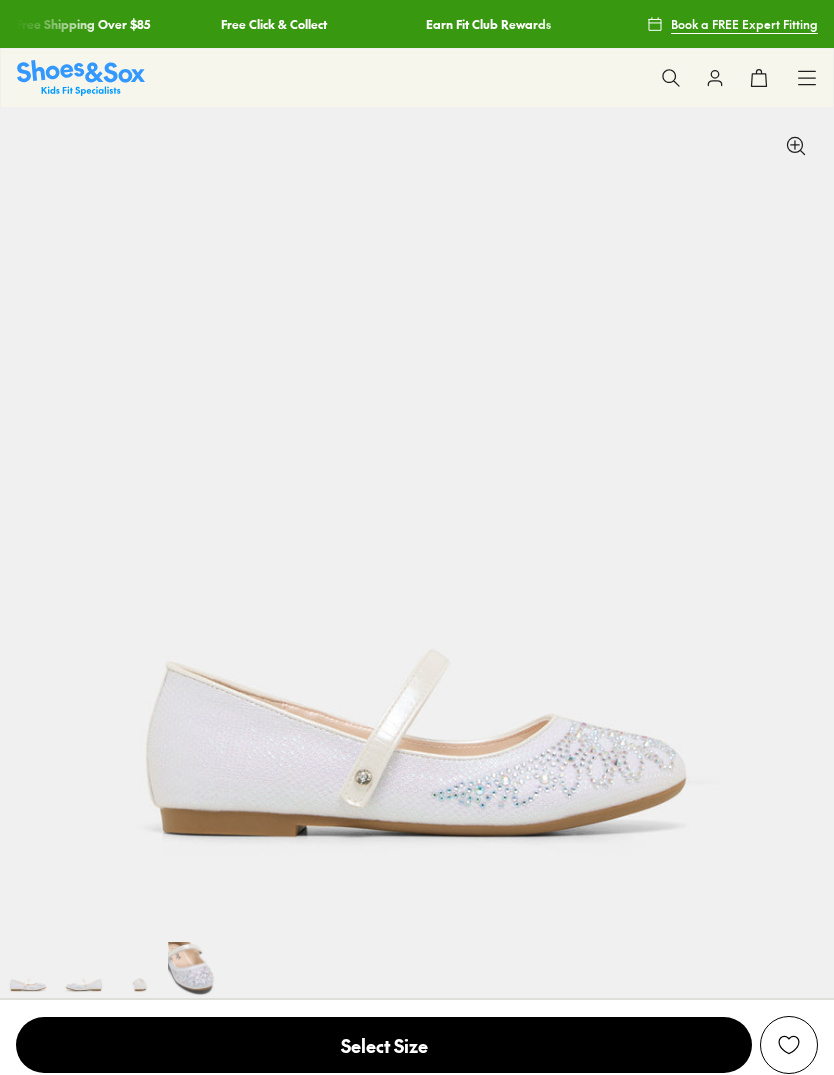 scroll, scrollTop: 0, scrollLeft: 0, axis: both 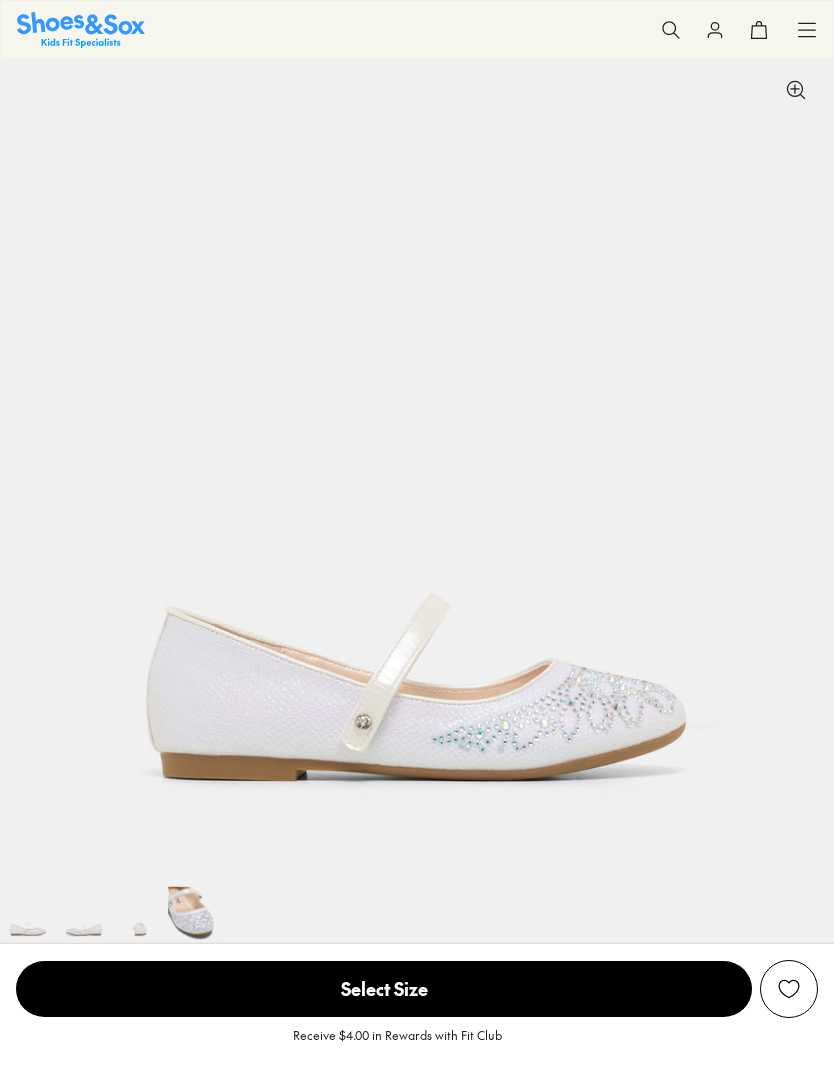 select on "*" 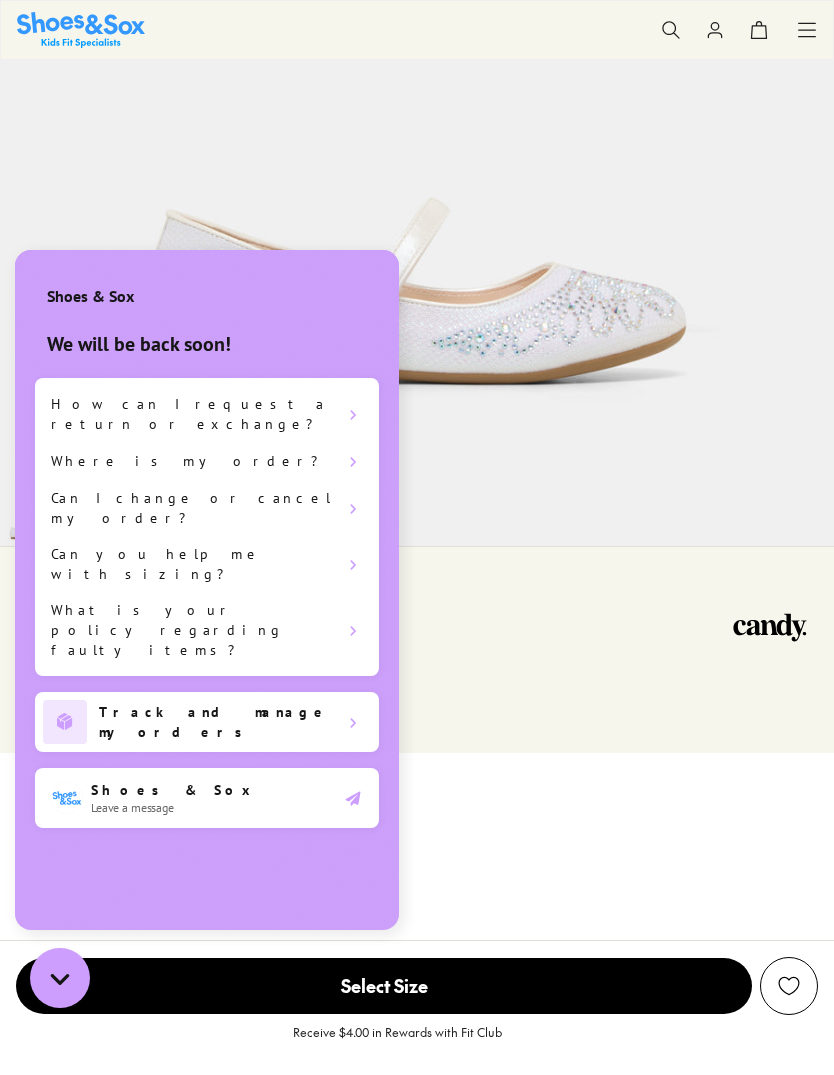 scroll, scrollTop: 0, scrollLeft: 0, axis: both 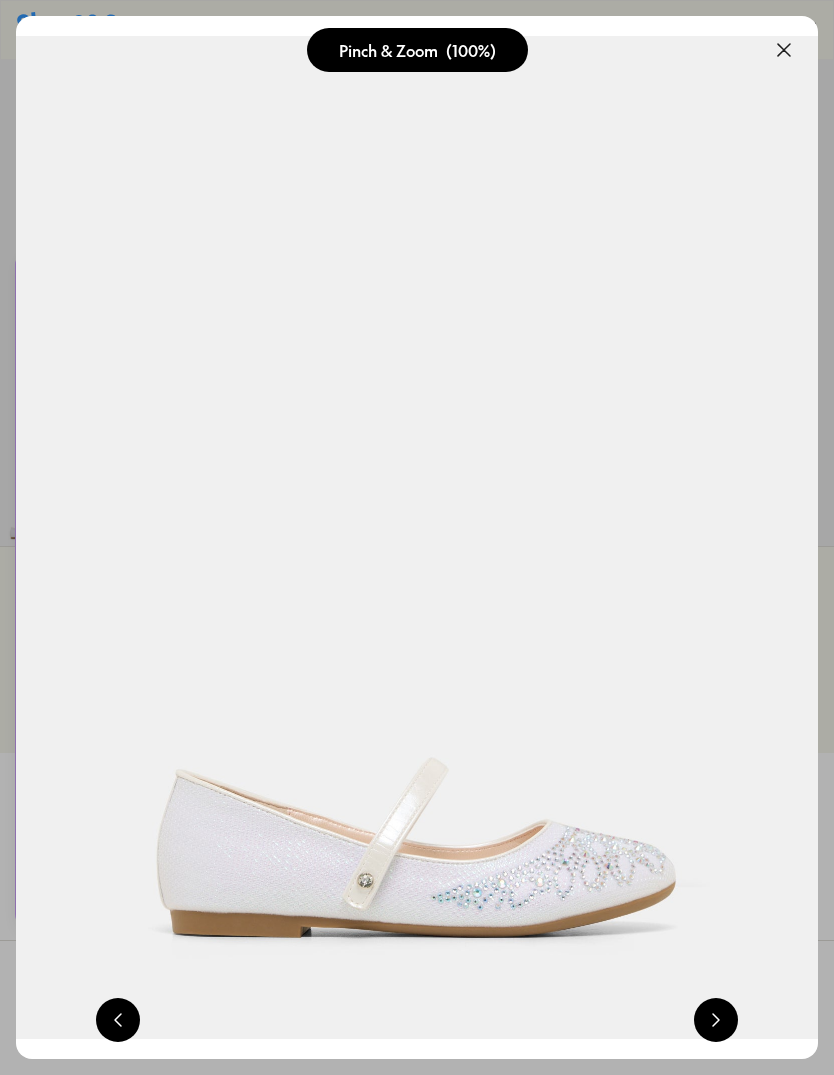 click at bounding box center [417, 537] 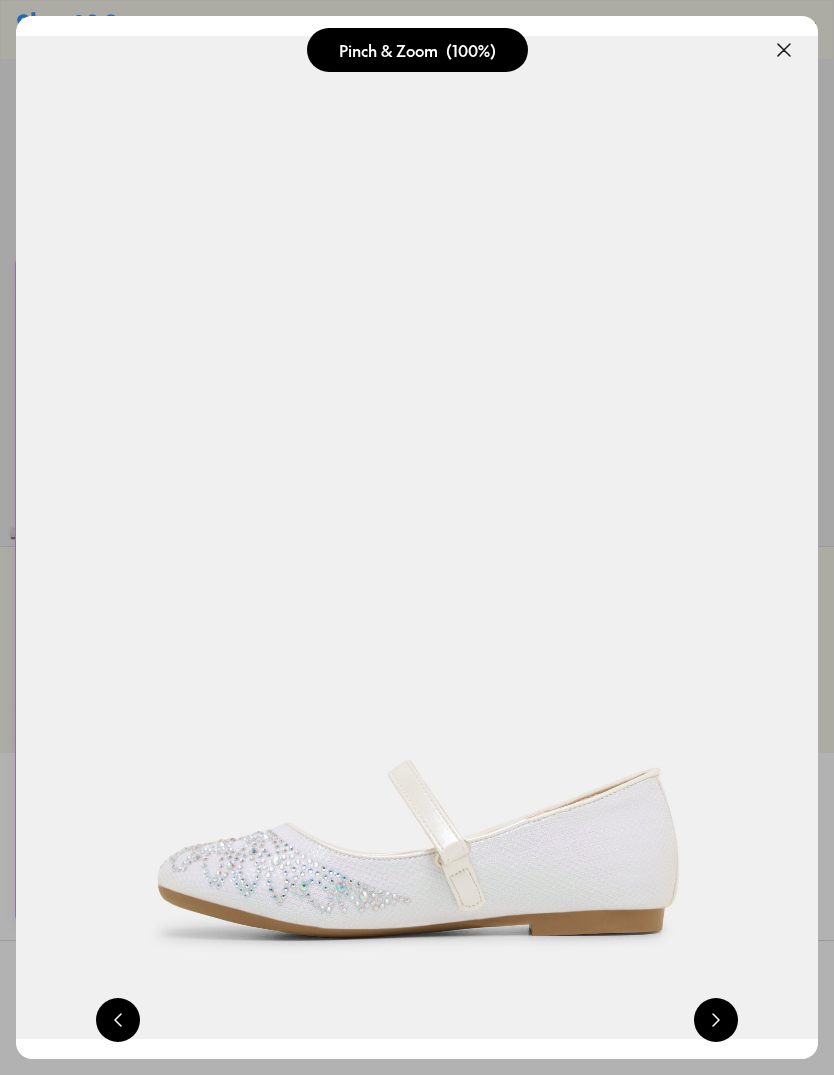 click at bounding box center [716, 1020] 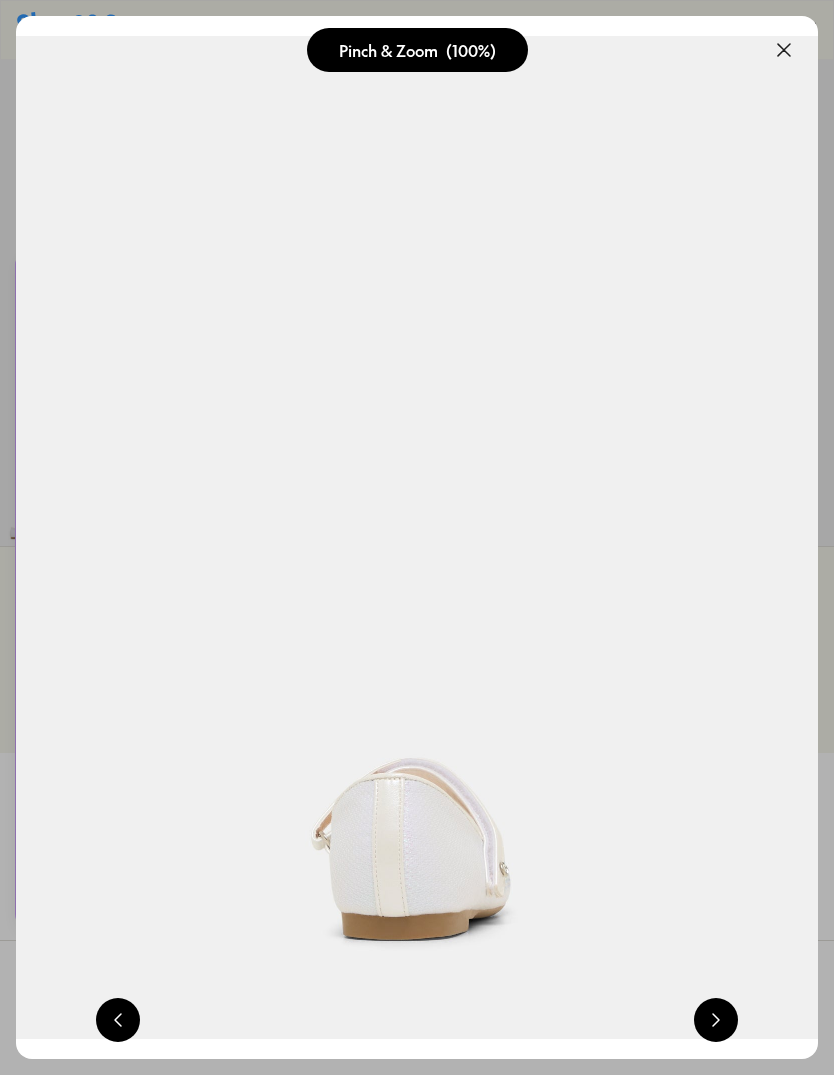 click at bounding box center [716, 1020] 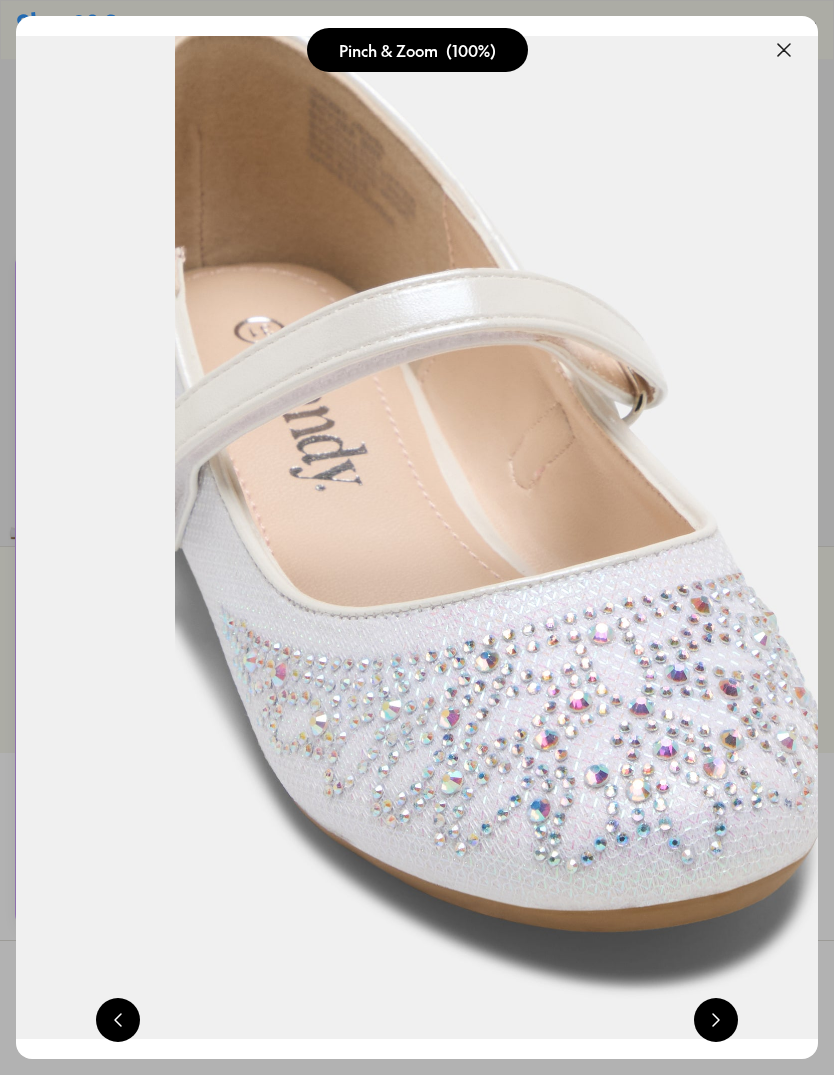 scroll, scrollTop: 0, scrollLeft: 3208, axis: horizontal 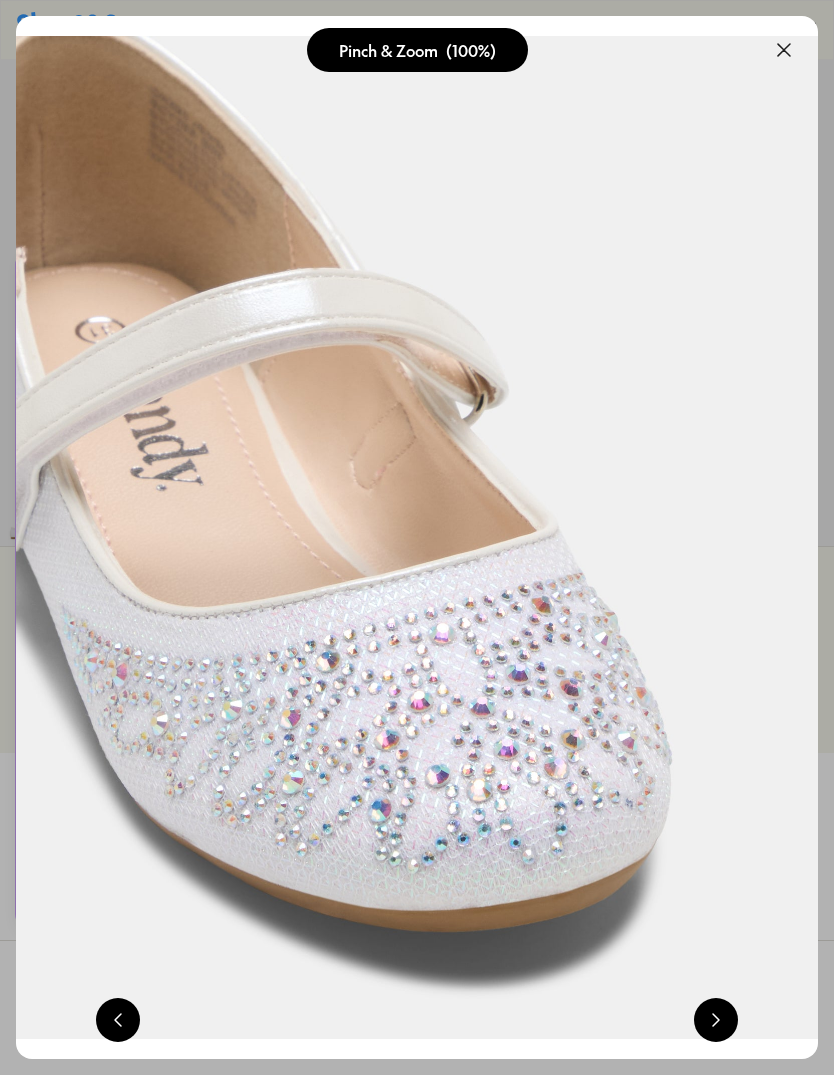 click at bounding box center (784, 50) 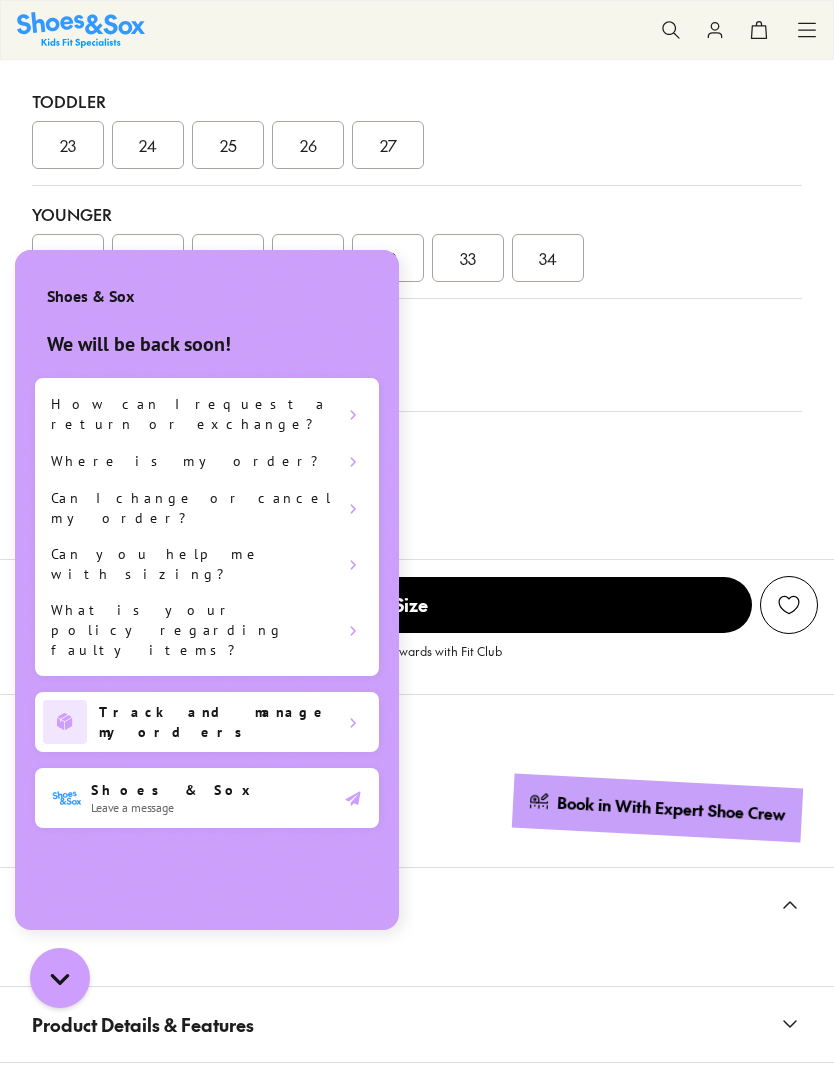 scroll, scrollTop: 1402, scrollLeft: 0, axis: vertical 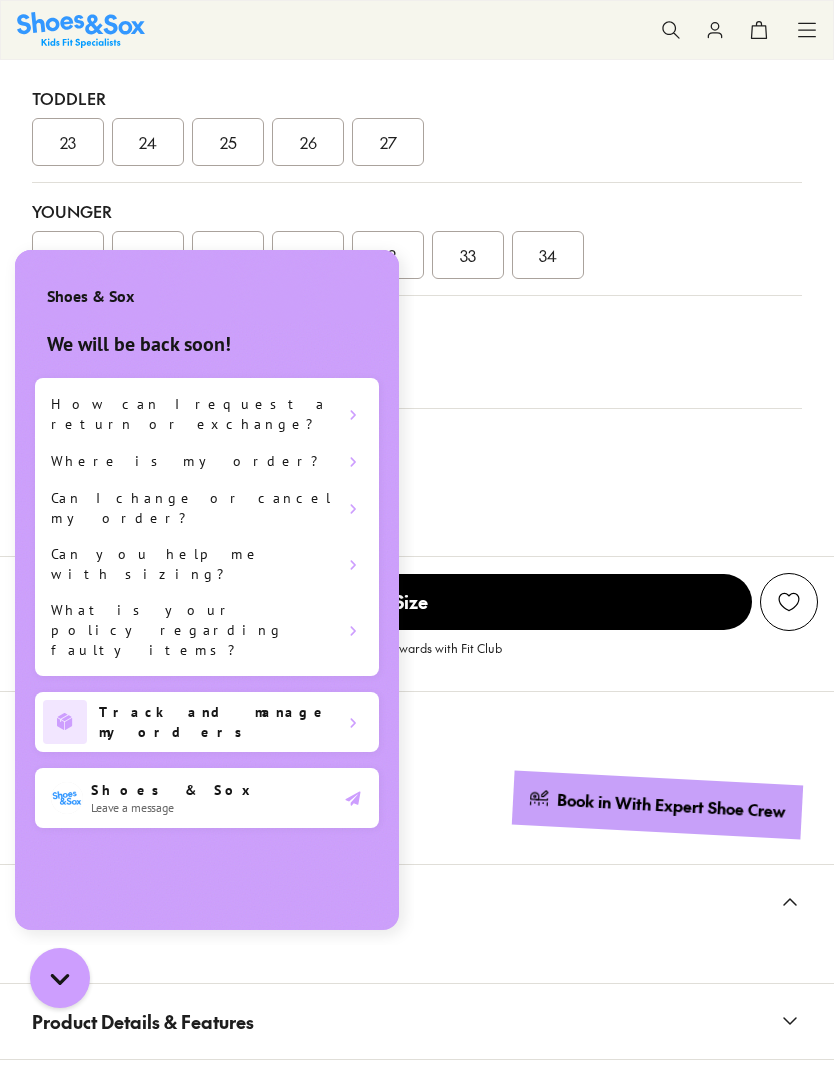 click on "28" at bounding box center (68, 255) 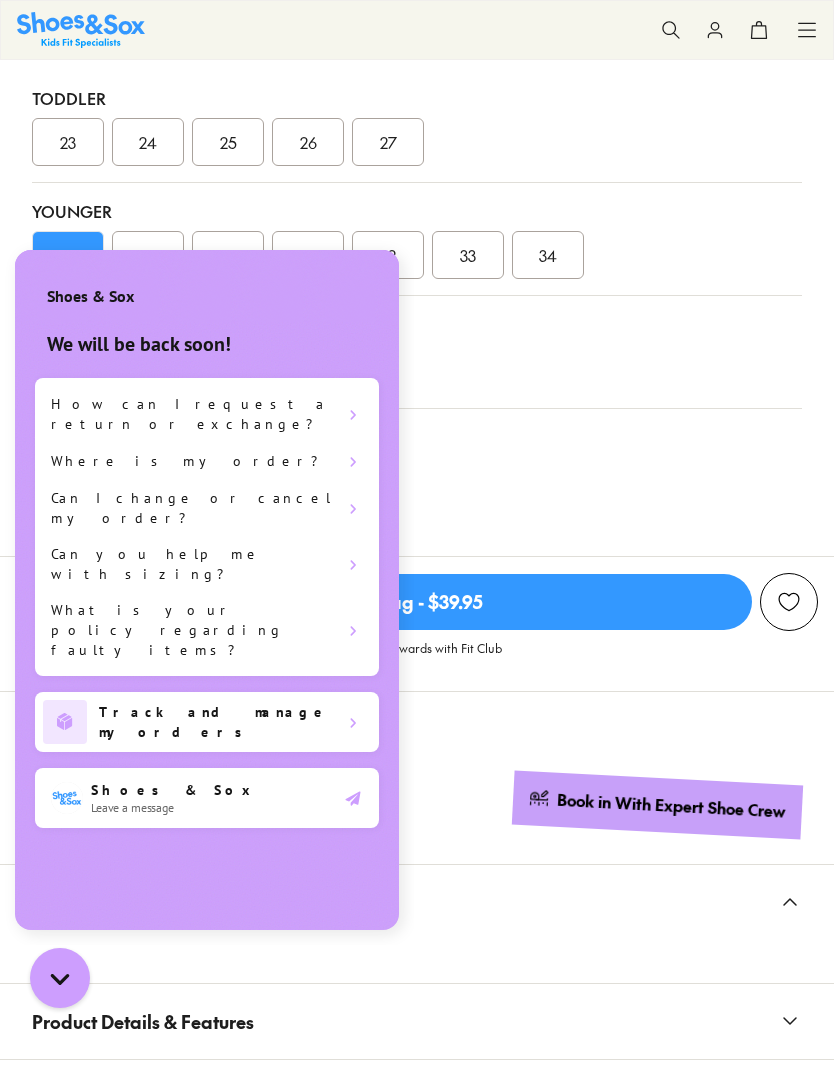 scroll, scrollTop: 1477, scrollLeft: 0, axis: vertical 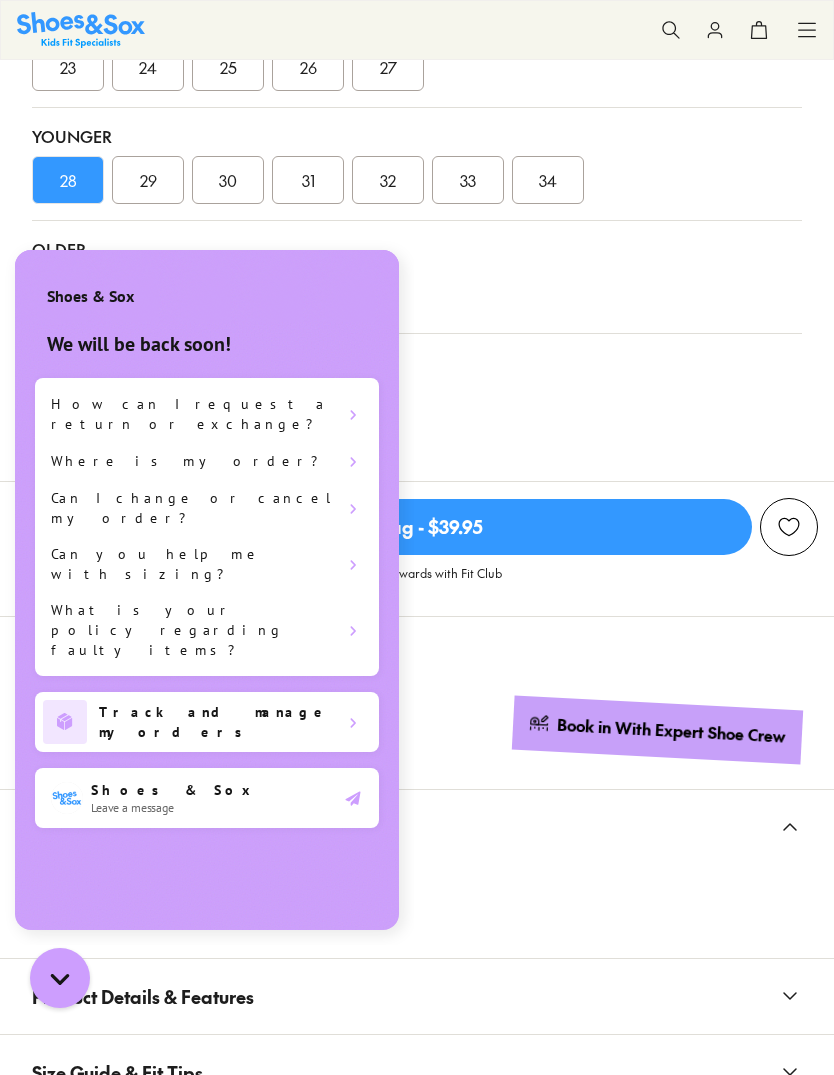 click on "Add To Bag - $39.95" at bounding box center (384, 527) 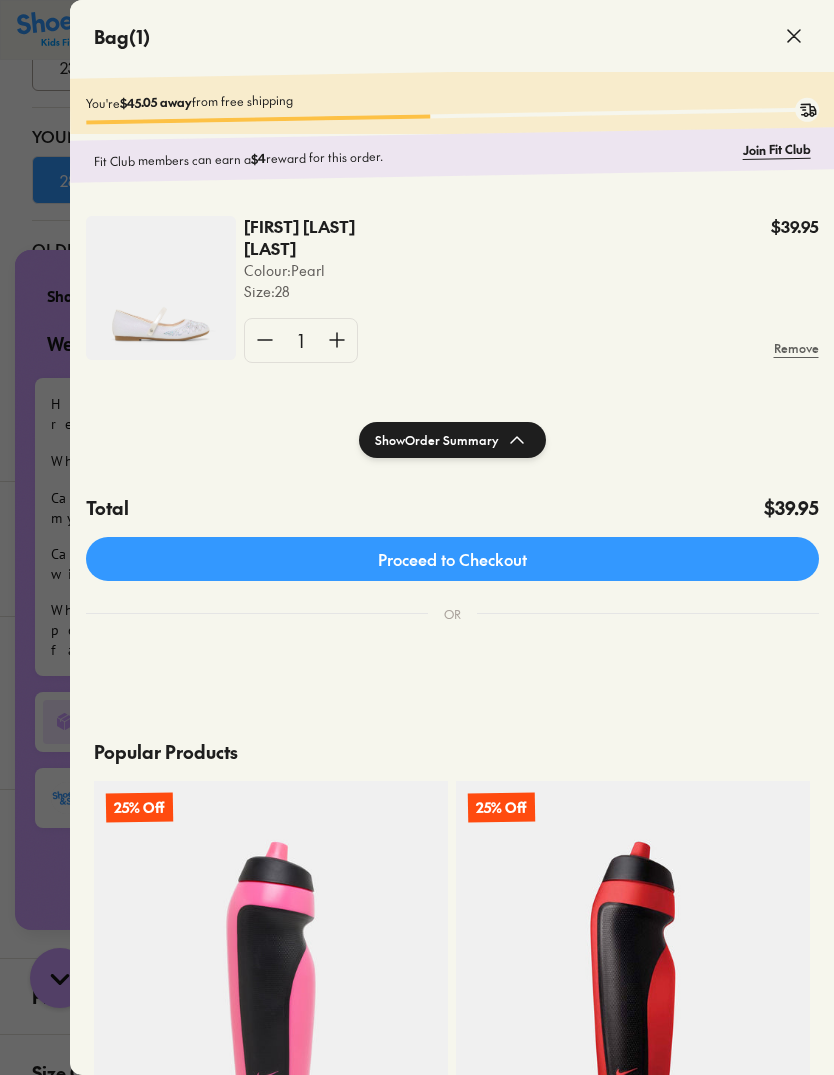 click 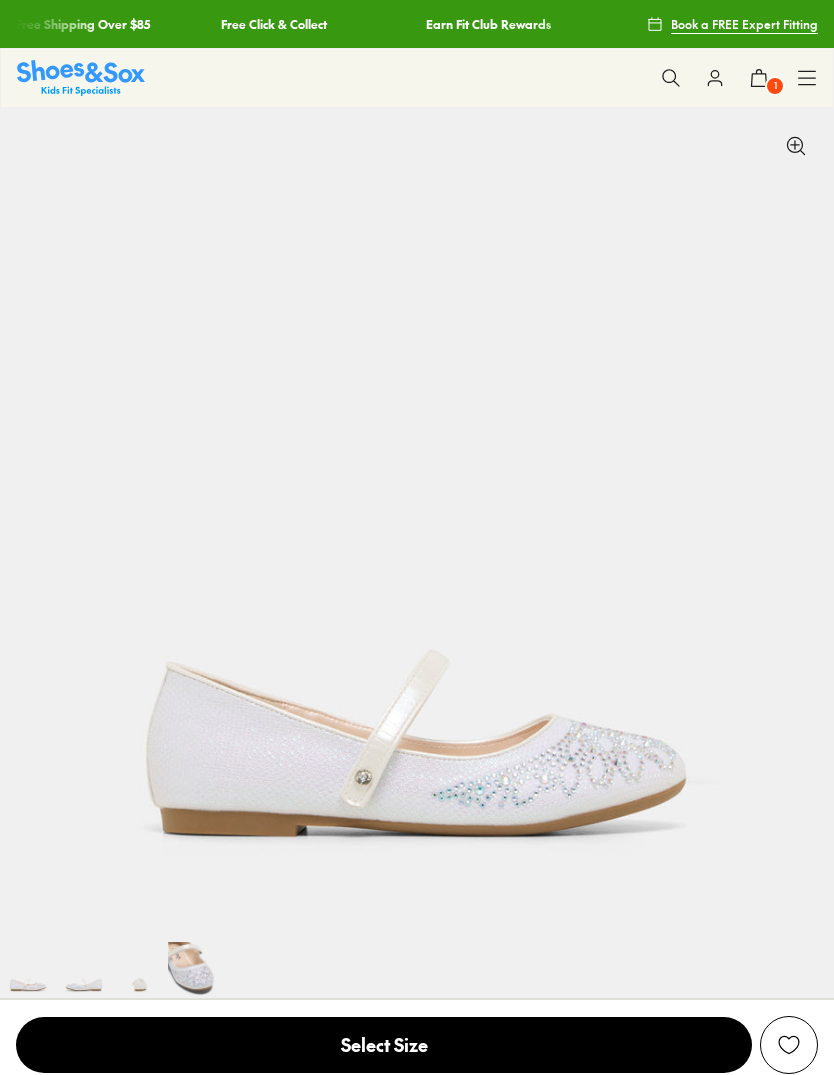 select on "*" 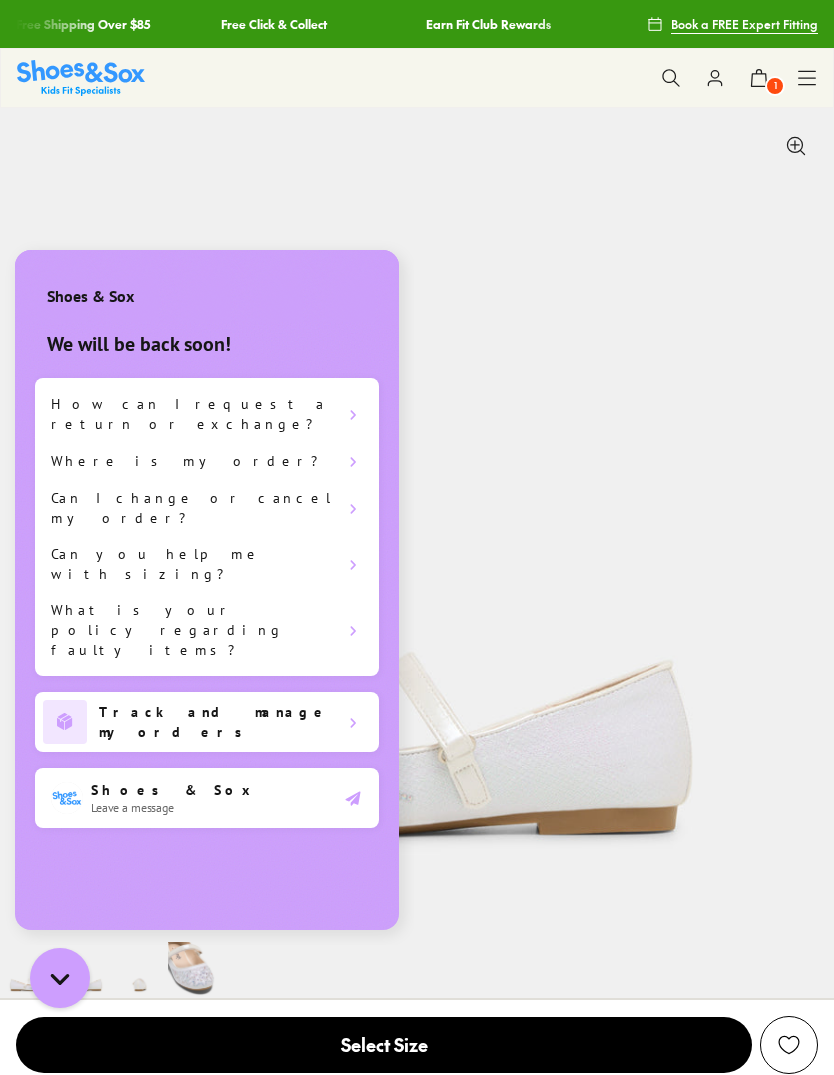 scroll, scrollTop: 0, scrollLeft: 0, axis: both 